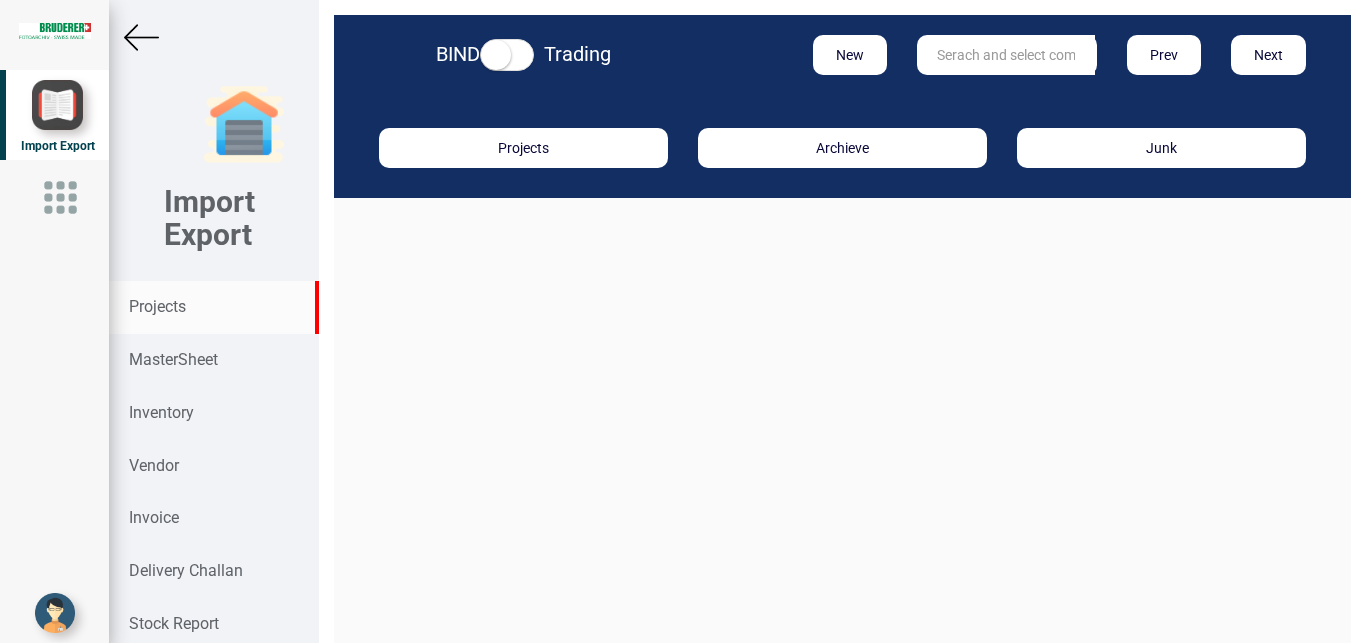 scroll, scrollTop: 0, scrollLeft: 0, axis: both 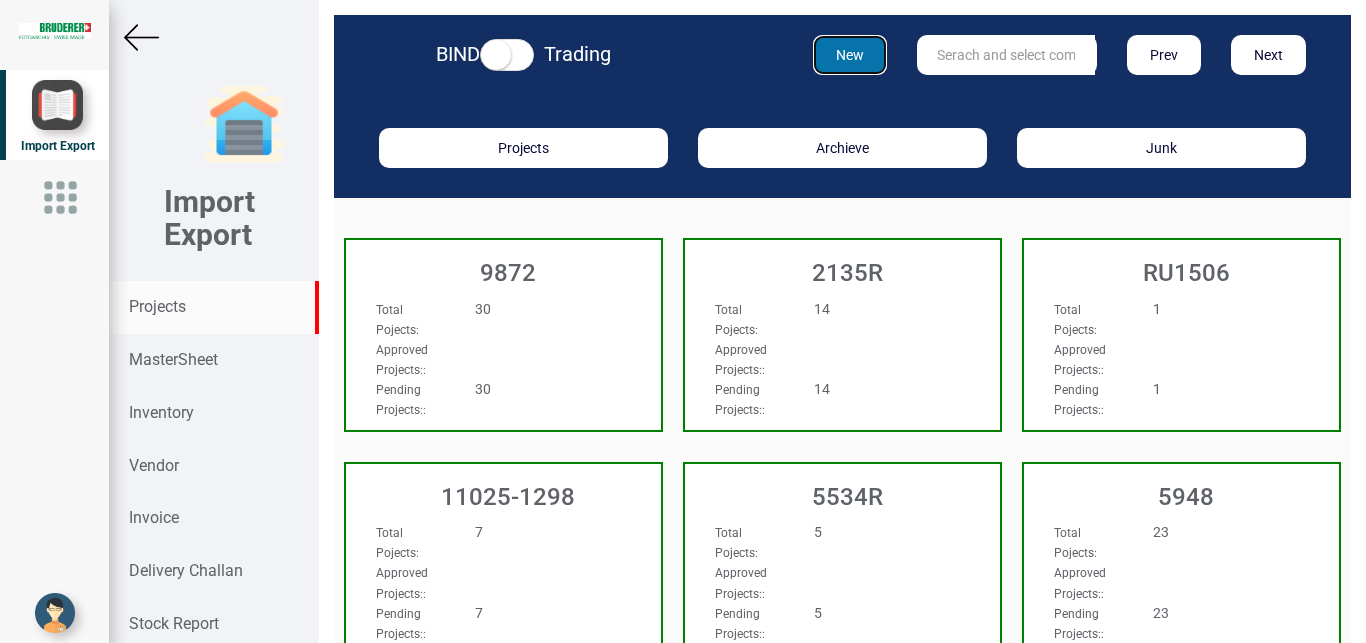 click on "New" at bounding box center [850, 55] 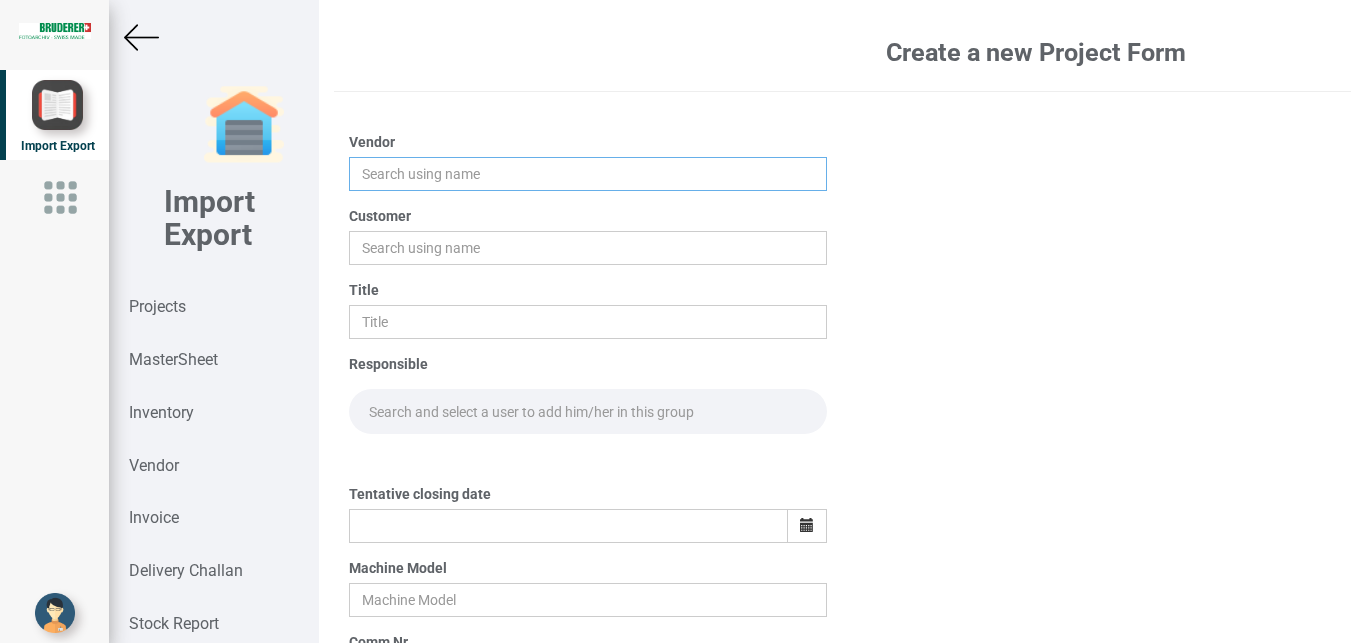 click at bounding box center (588, 174) 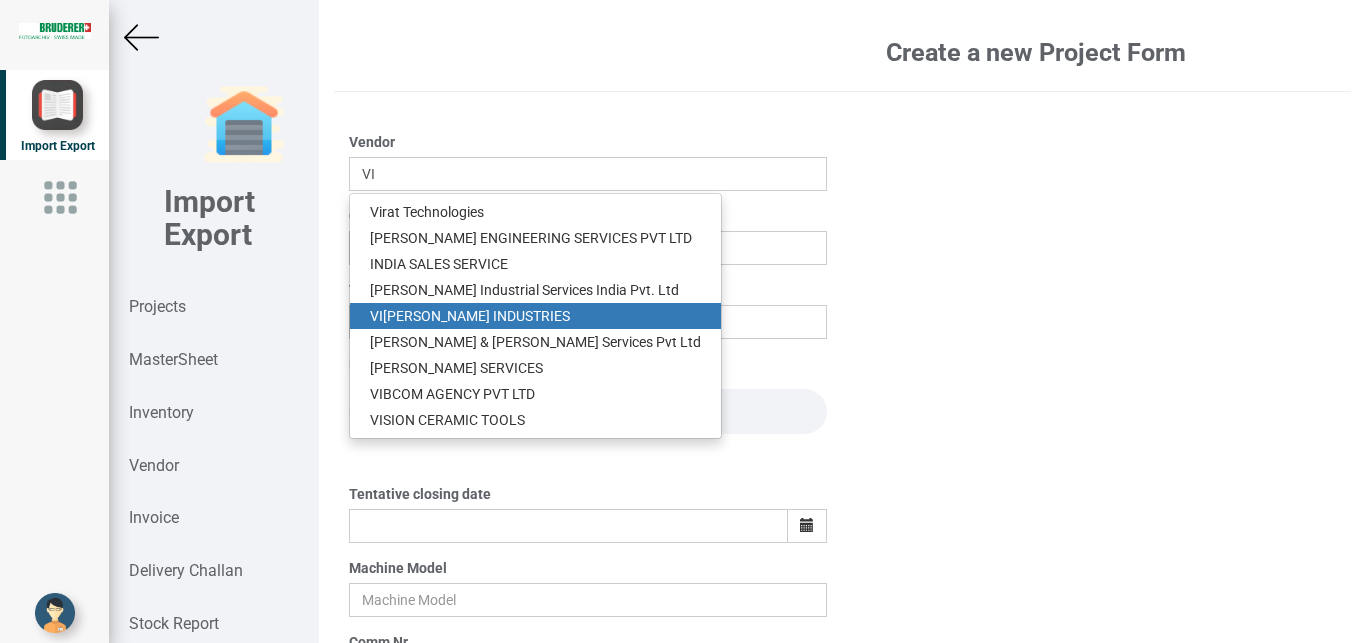 drag, startPoint x: 459, startPoint y: 312, endPoint x: 487, endPoint y: 300, distance: 30.463093 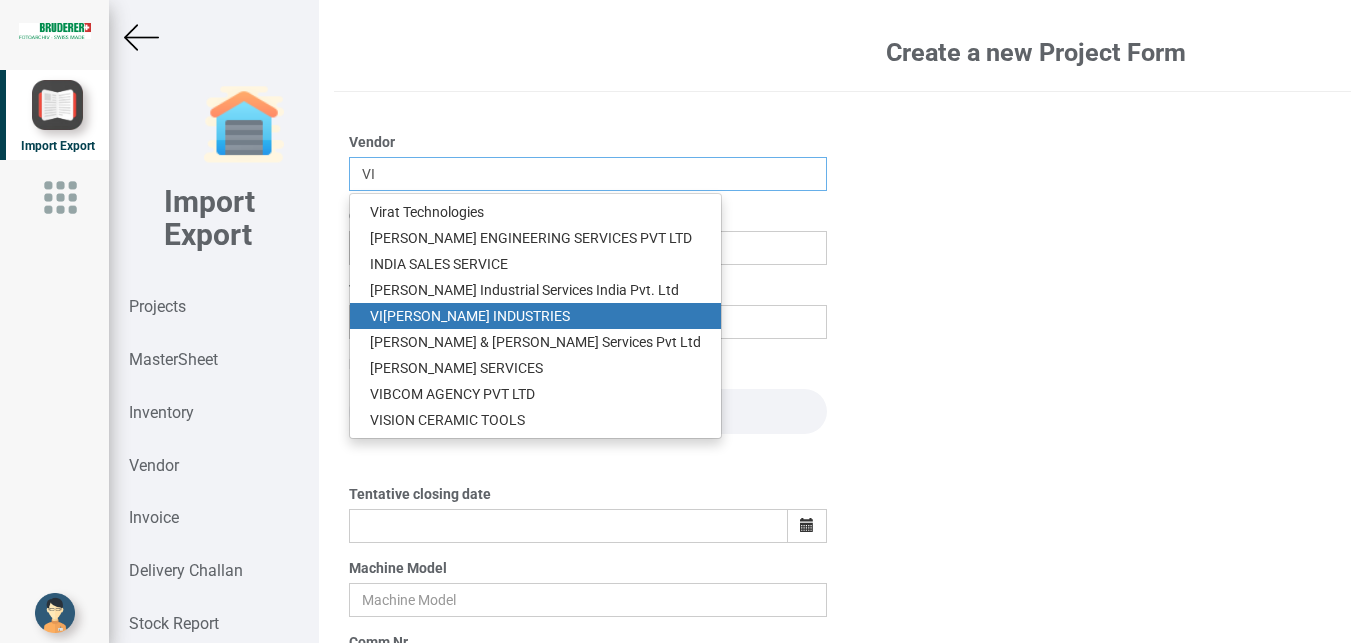 type on "VIJAY INDUSTRIES" 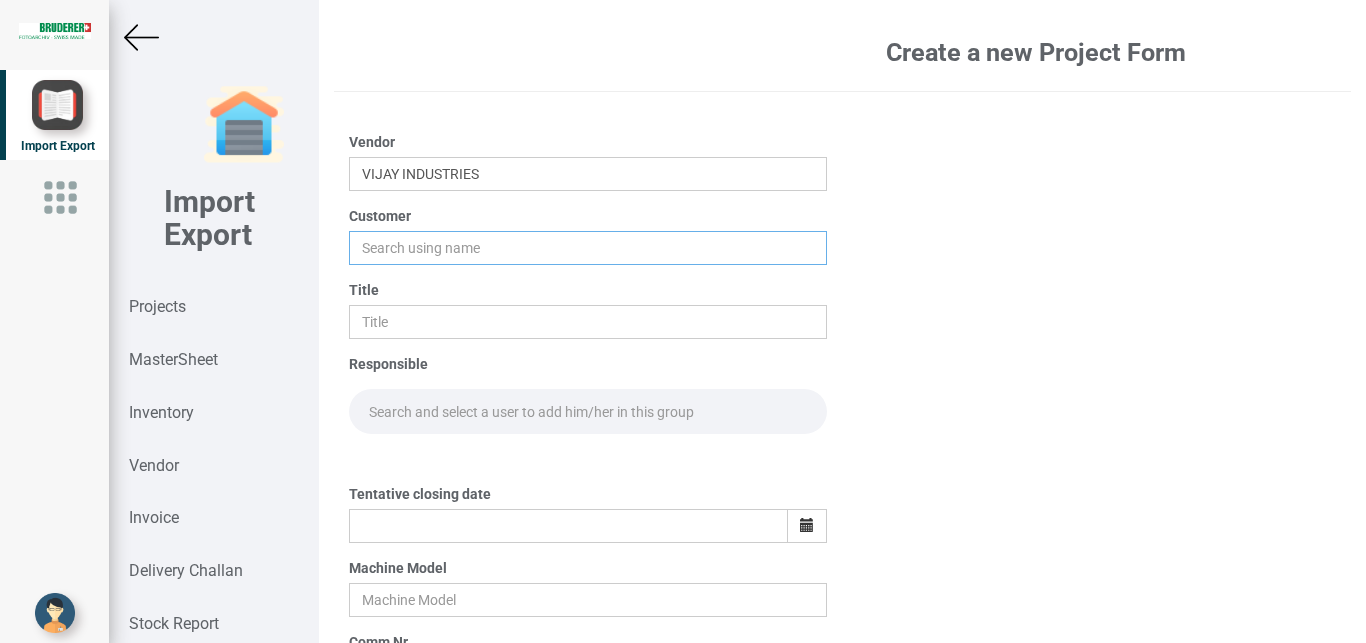 click at bounding box center (588, 248) 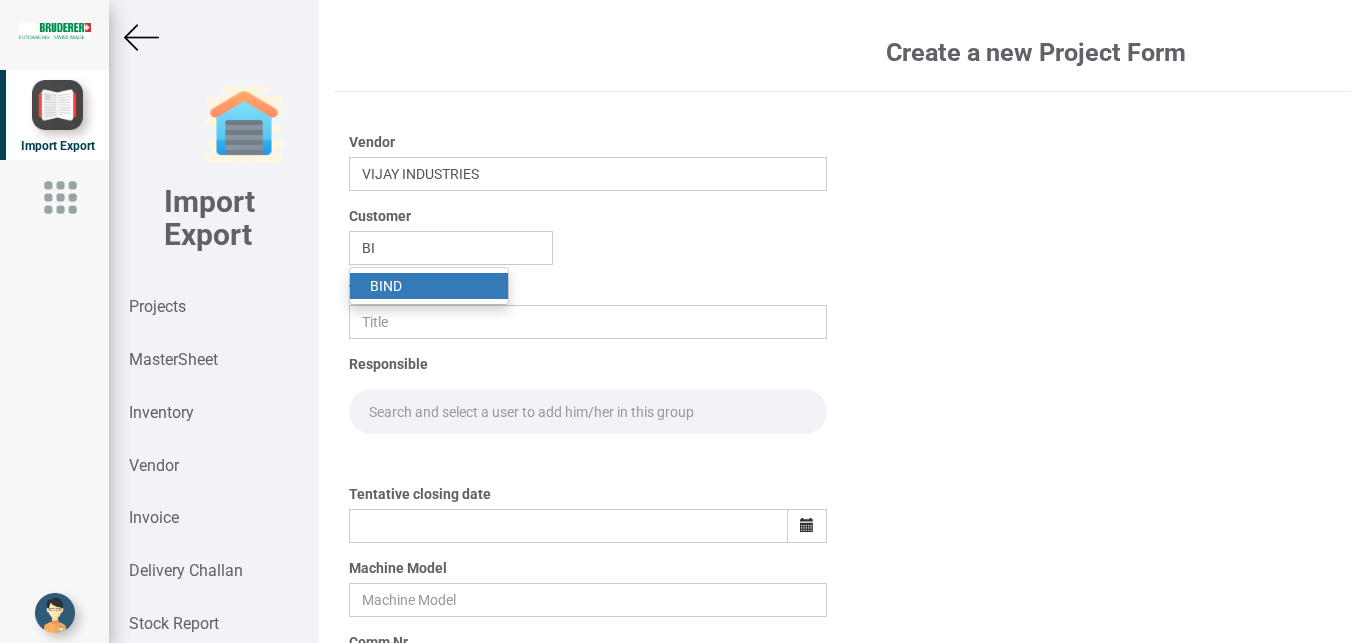 click on "BI ND" at bounding box center (429, 286) 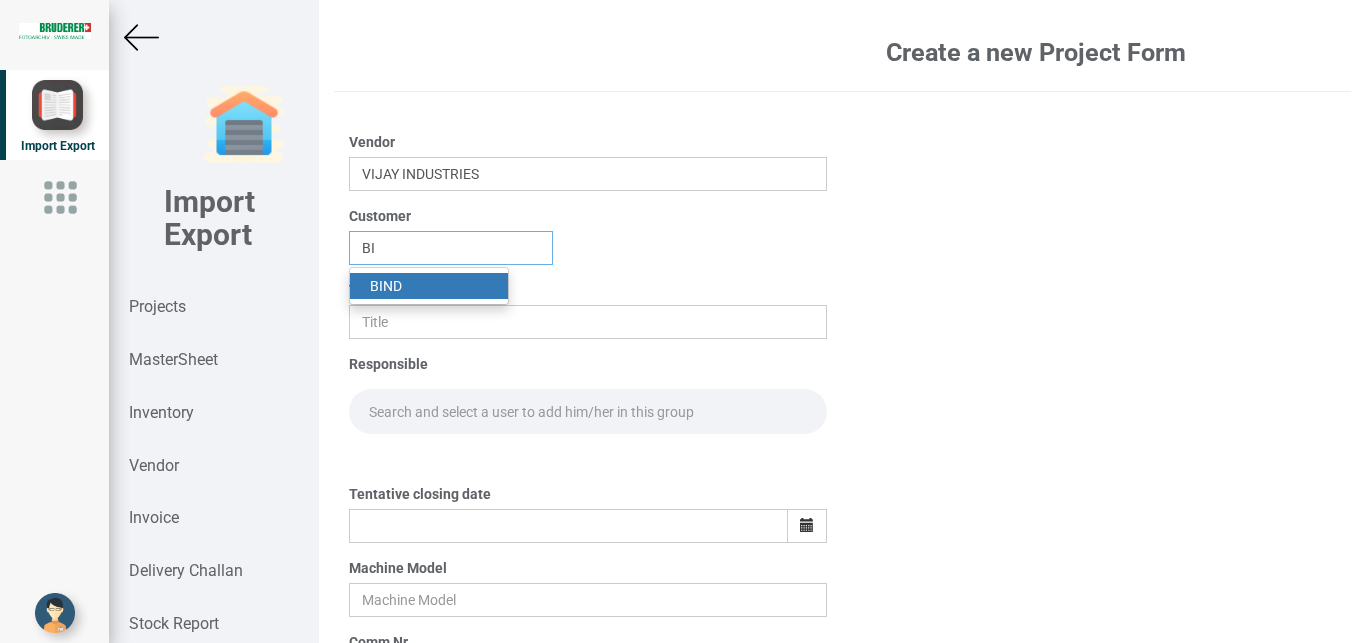 type on "BIND" 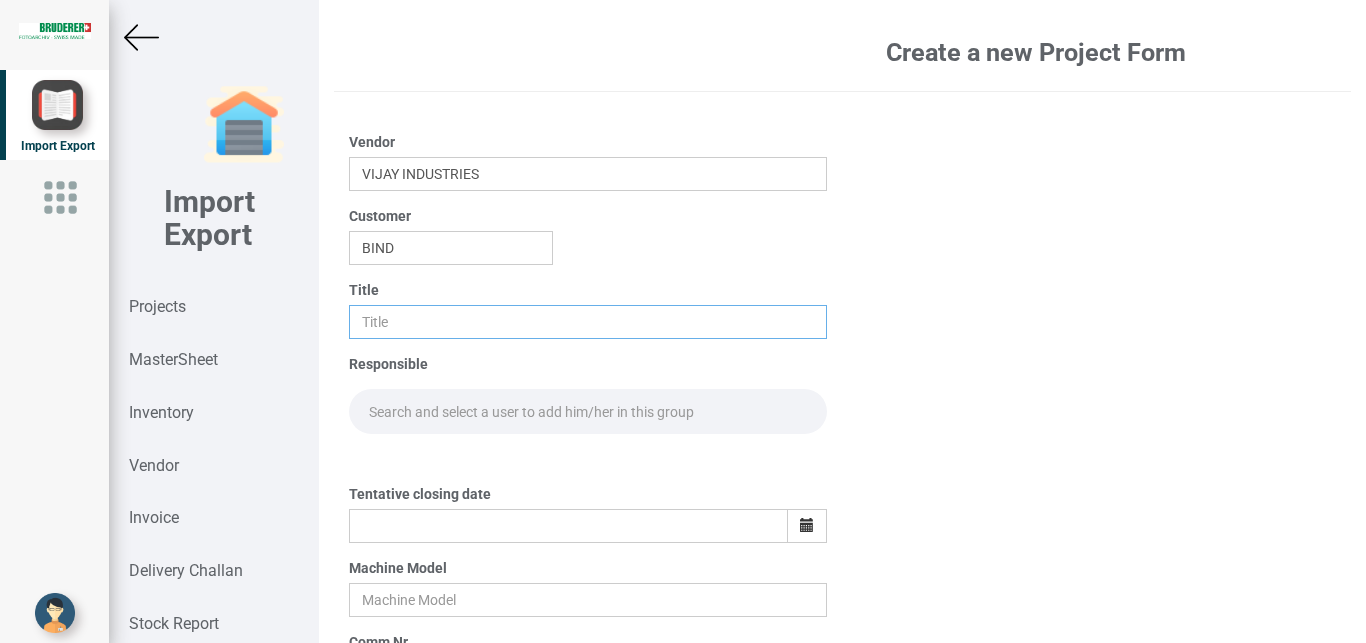 click at bounding box center [588, 322] 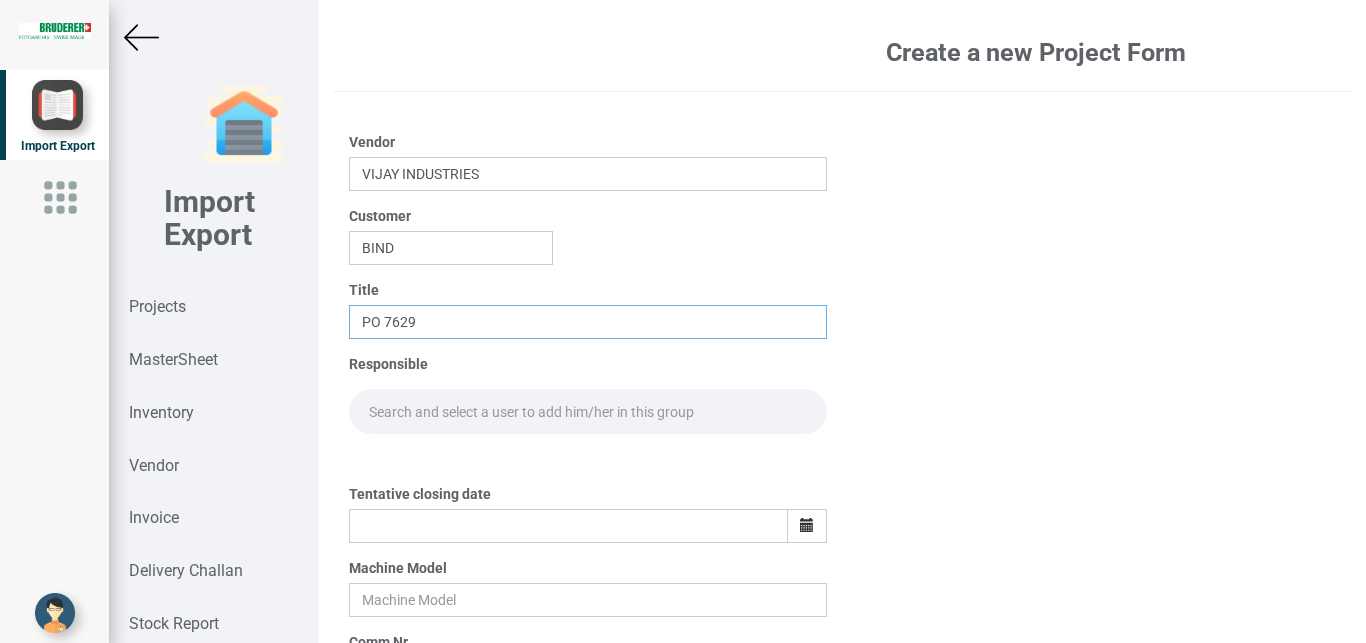 type on "PO 7629" 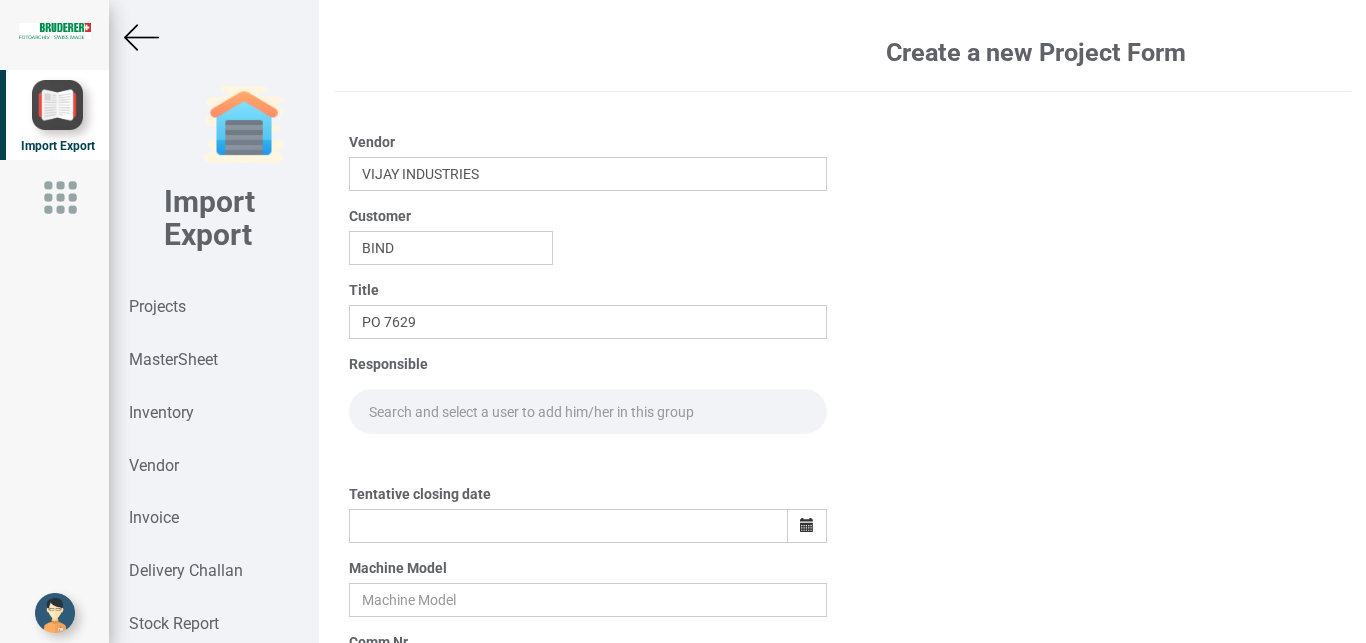 click at bounding box center (588, 411) 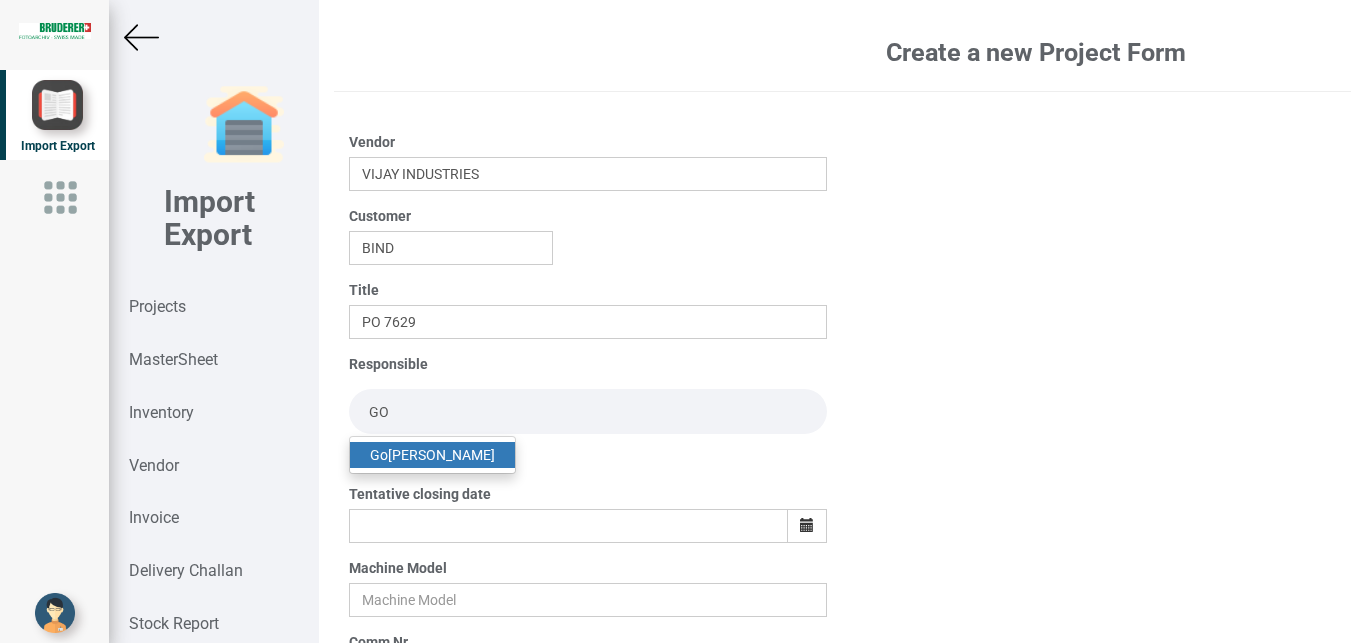 type on "GO" 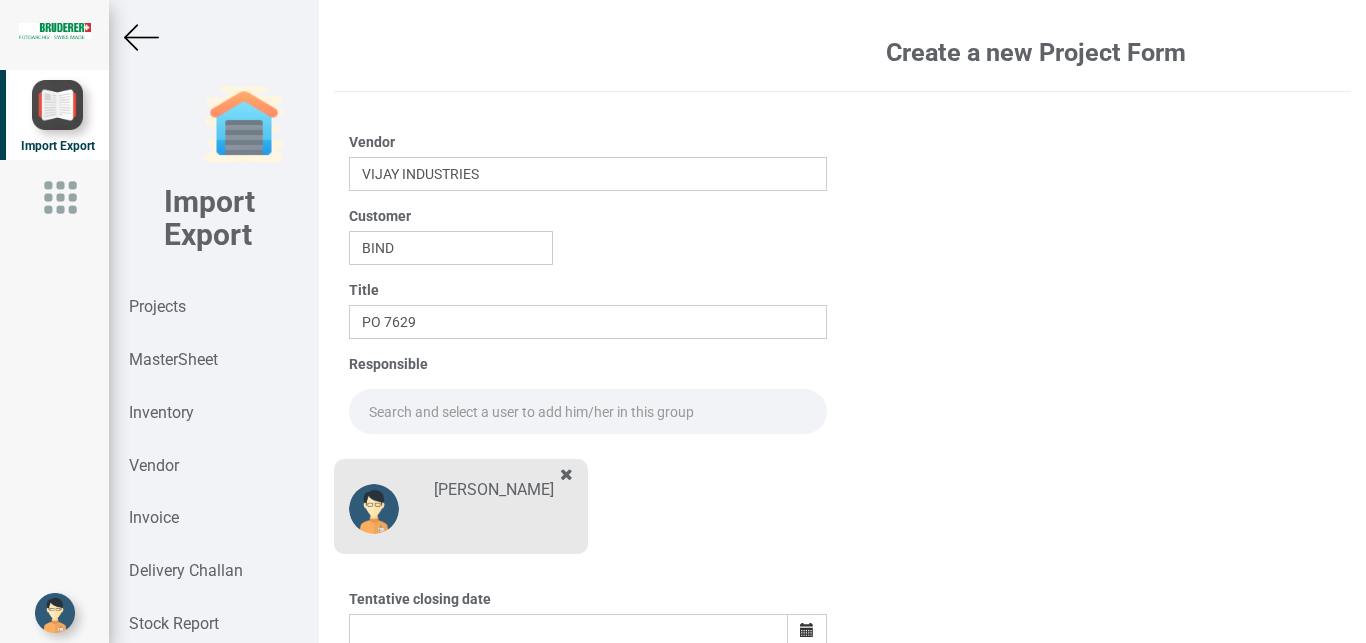 click at bounding box center (588, 411) 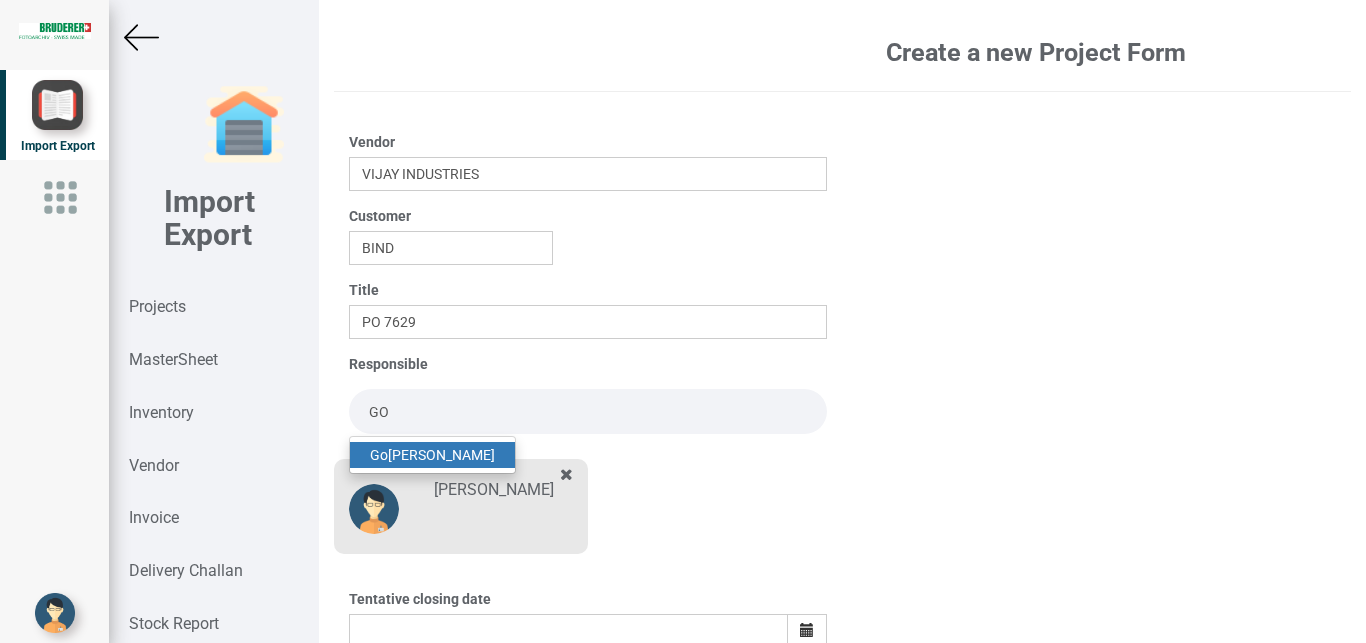 click on "Go [PERSON_NAME]" at bounding box center (432, 455) 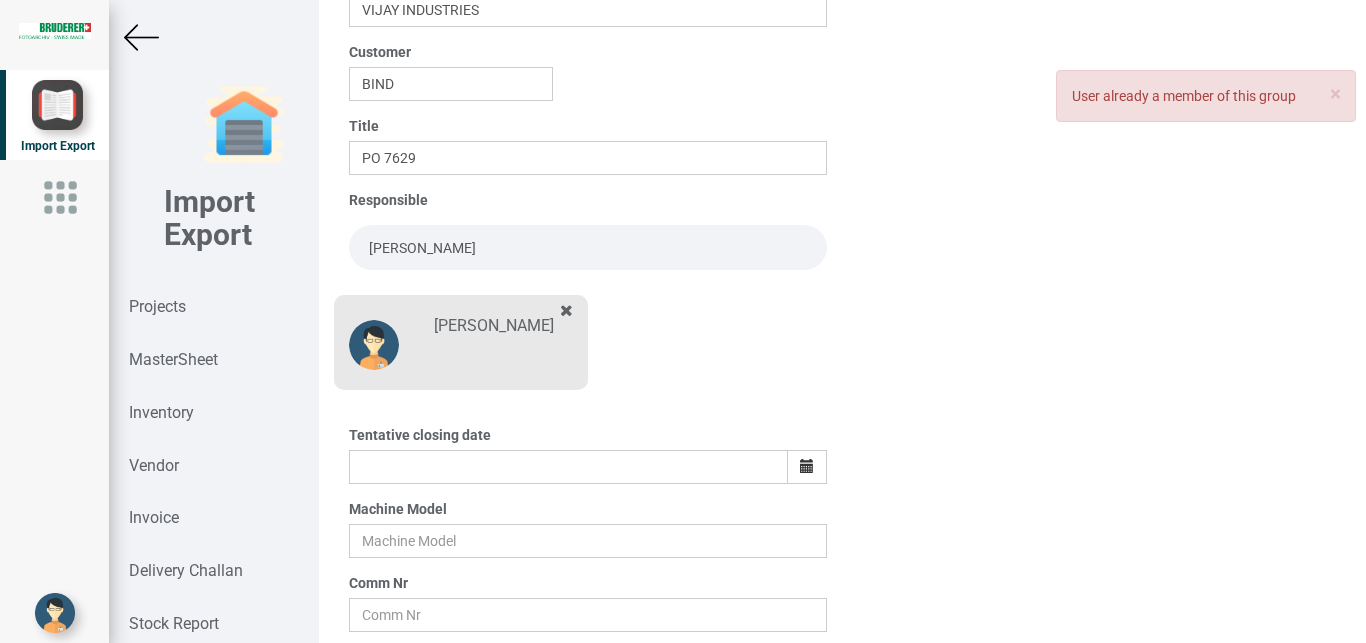 scroll, scrollTop: 166, scrollLeft: 0, axis: vertical 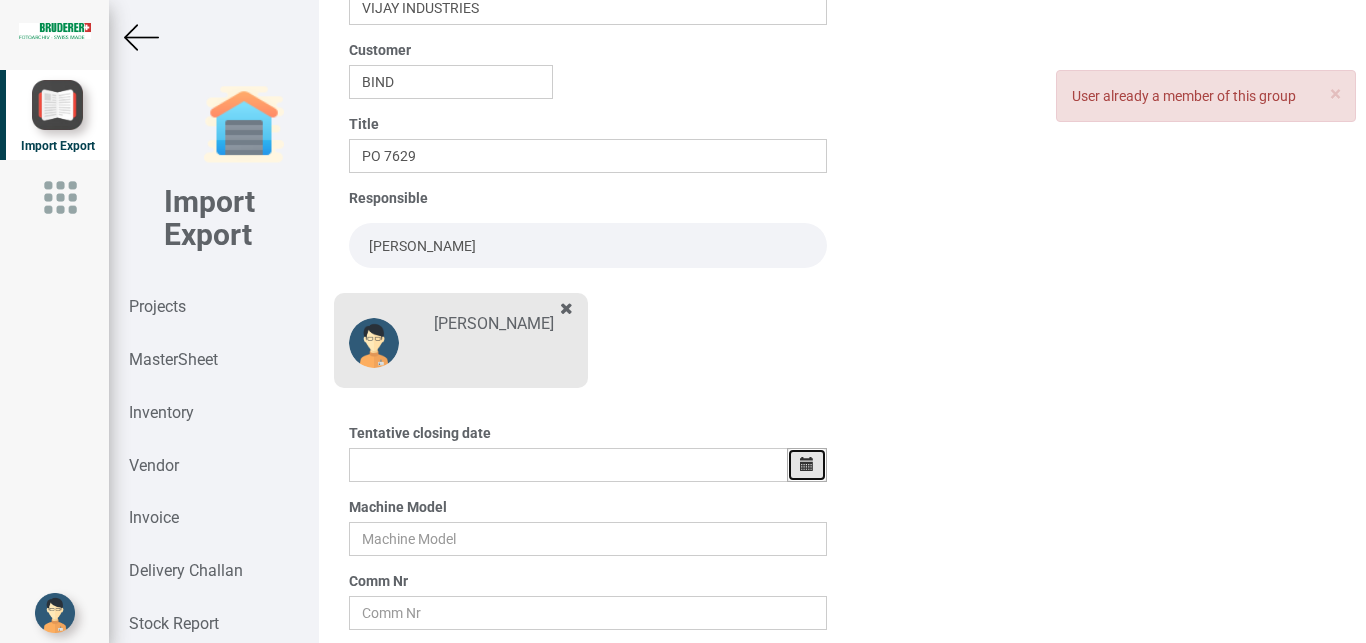 click at bounding box center [807, 464] 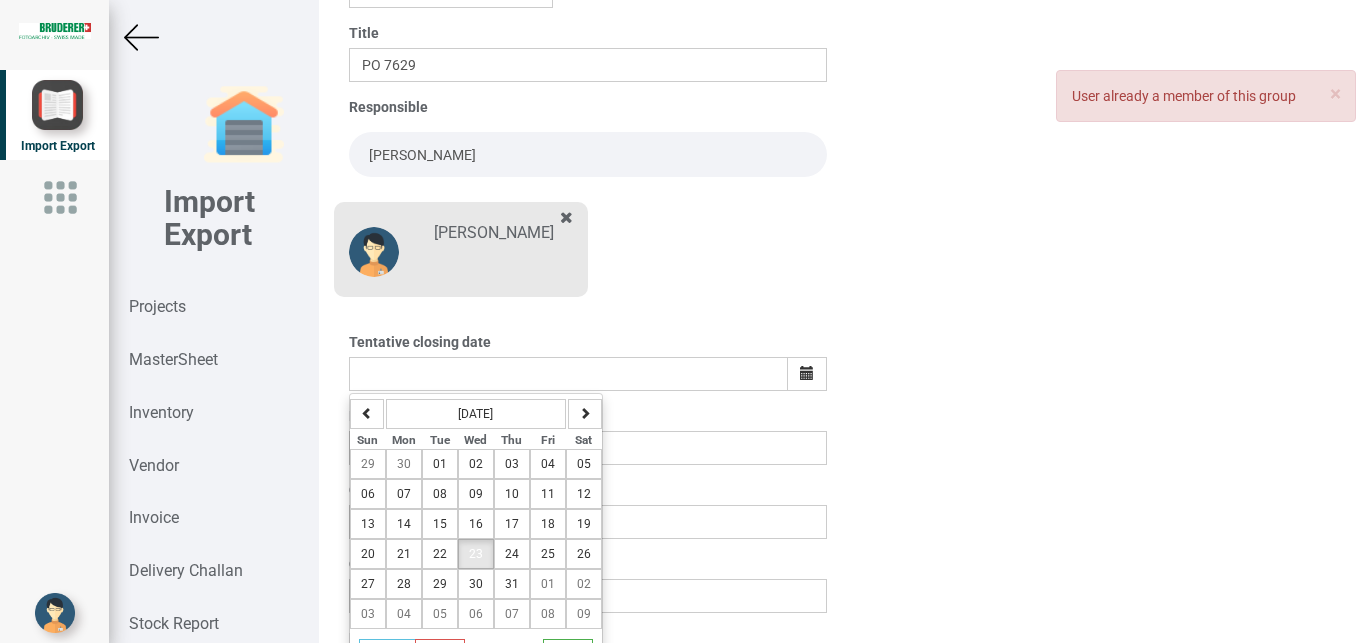 scroll, scrollTop: 350, scrollLeft: 0, axis: vertical 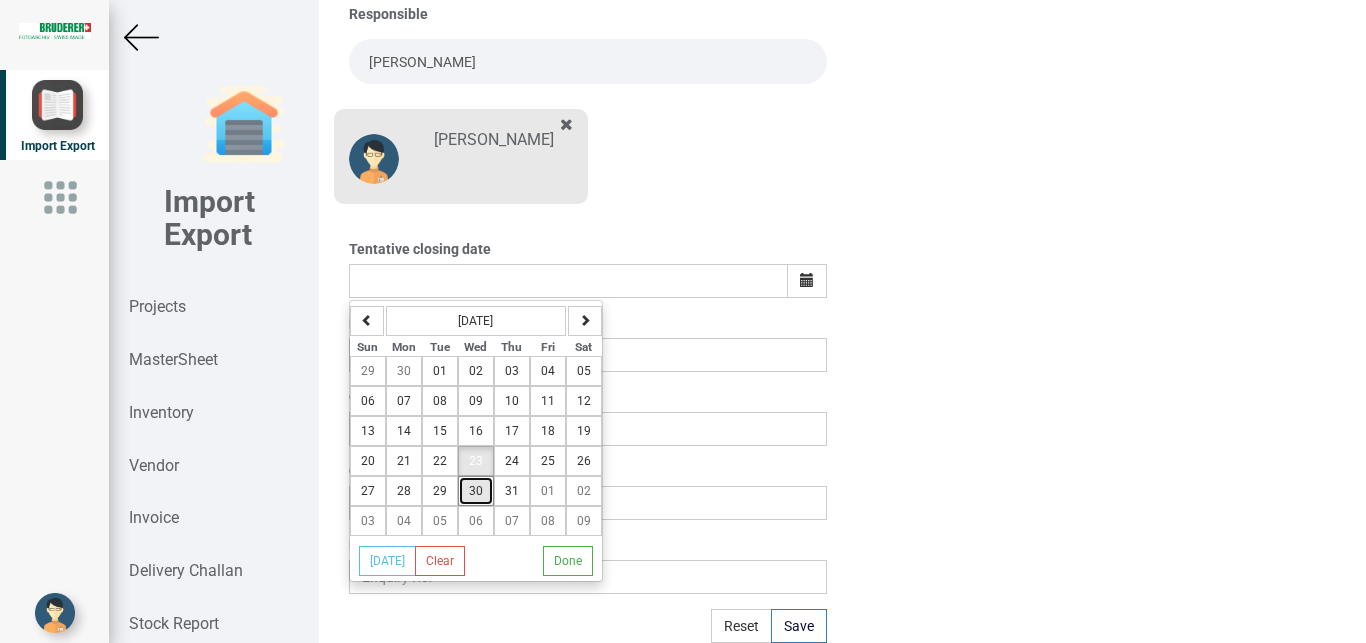click on "30" at bounding box center (476, 491) 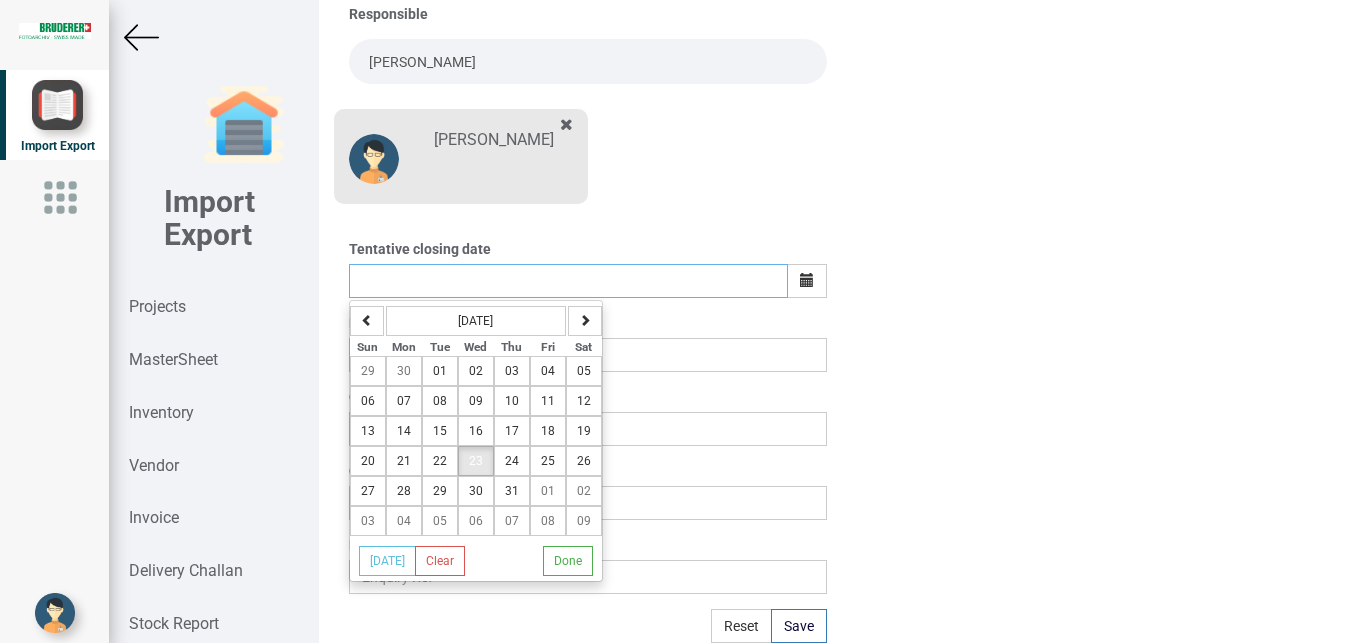 type on "[DATE]" 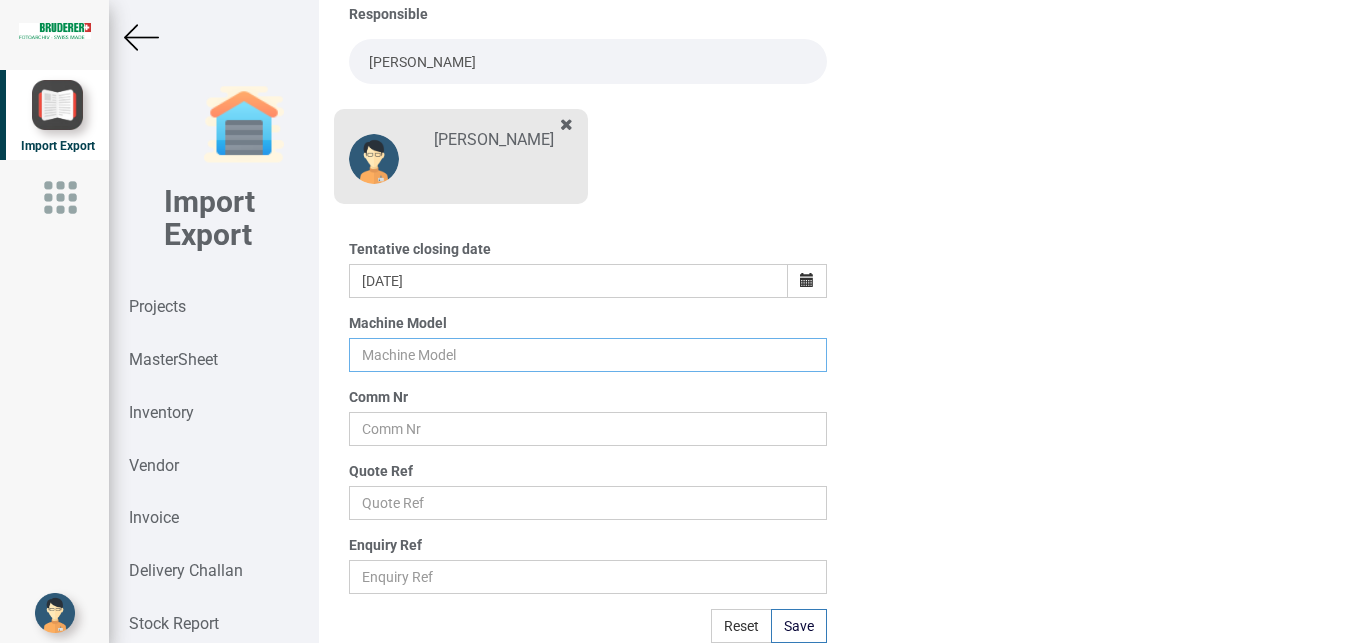 click at bounding box center [588, 355] 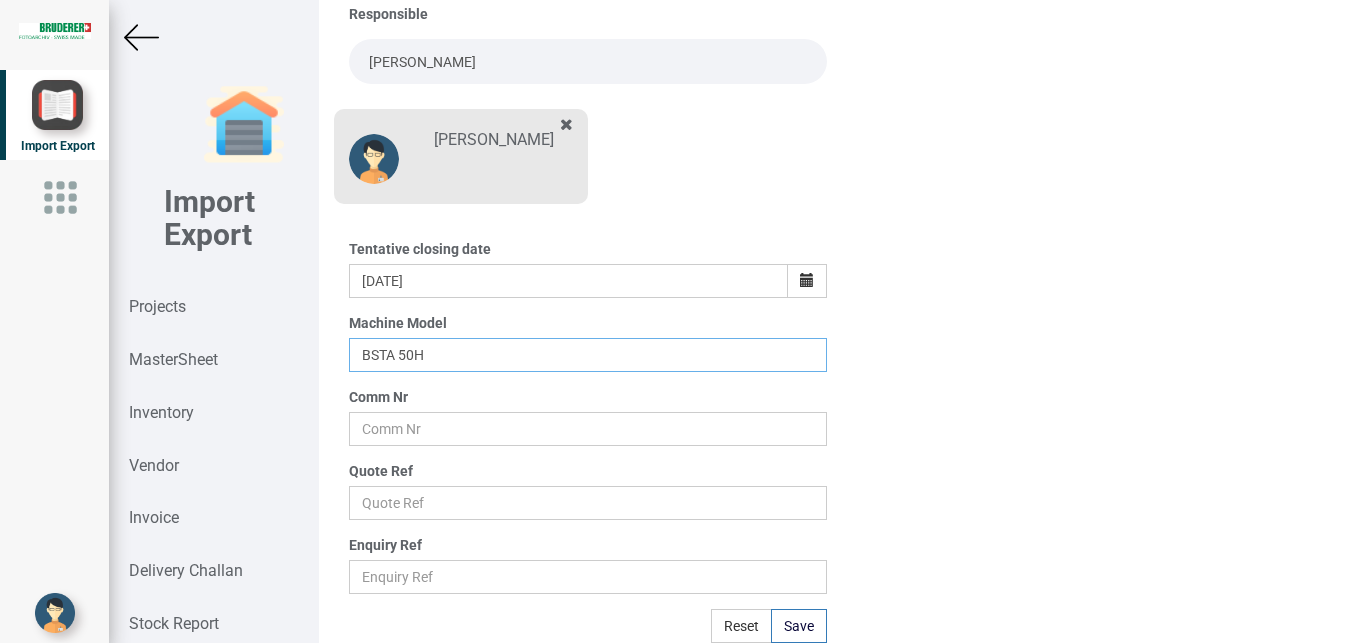 type on "BSTA 50H" 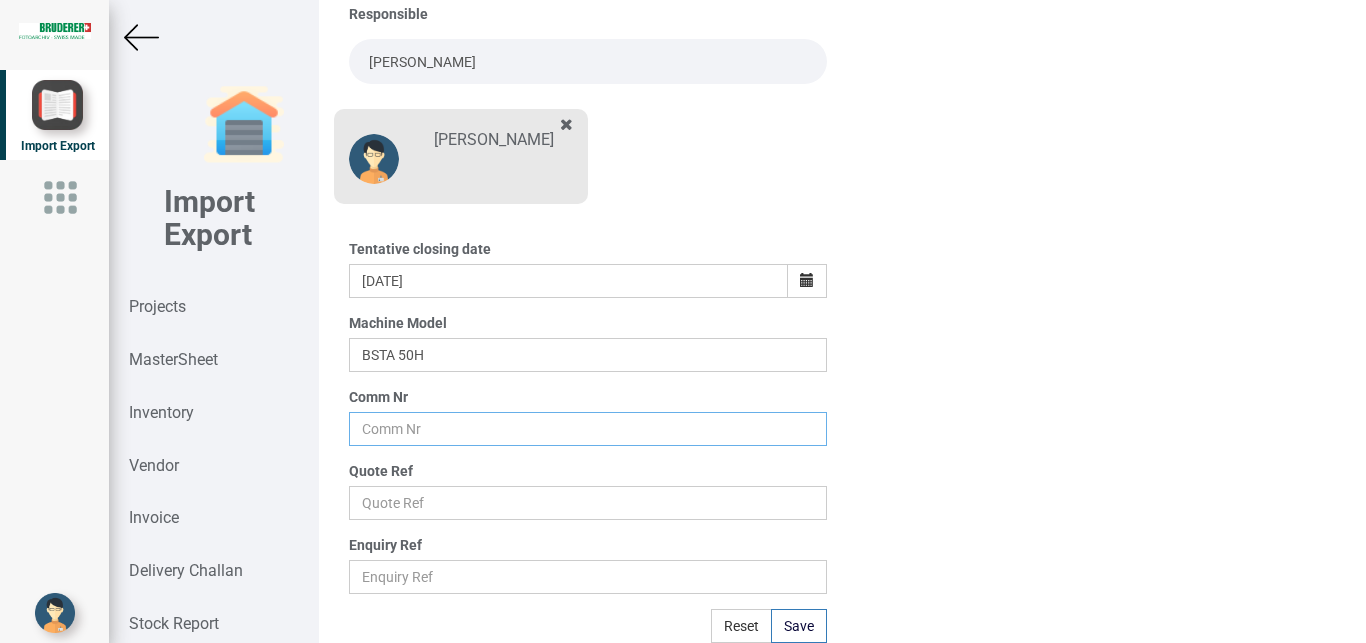 click at bounding box center [588, 429] 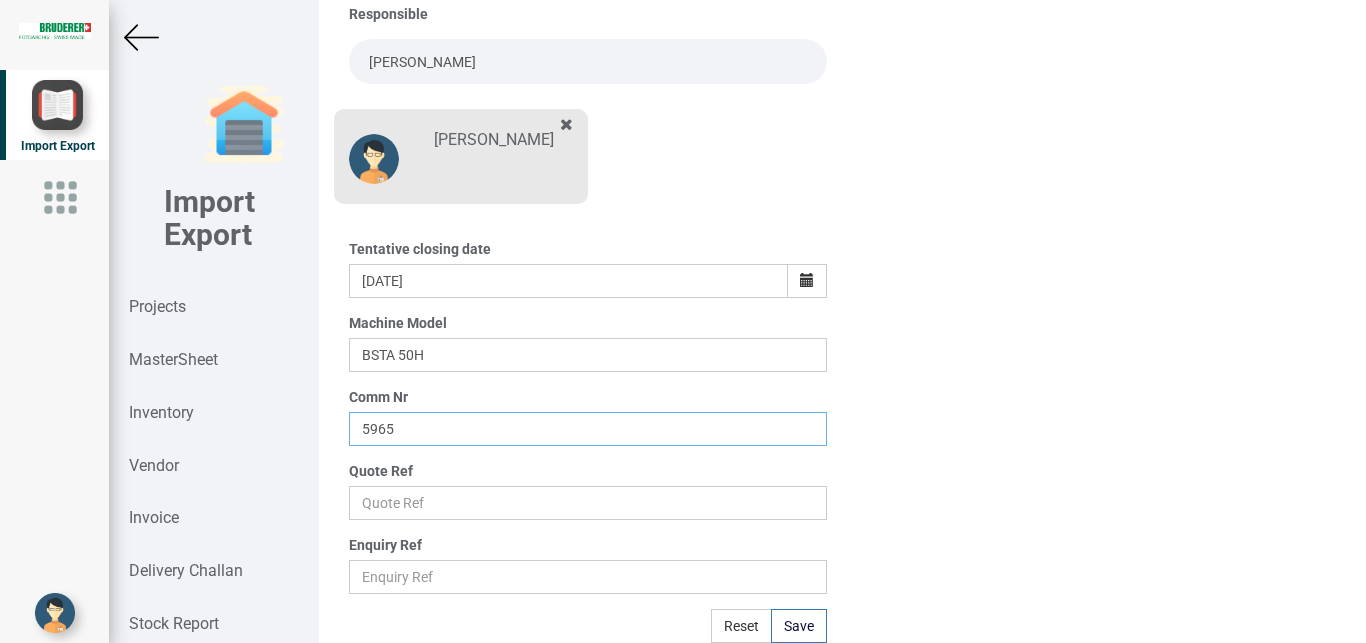 type on "5965" 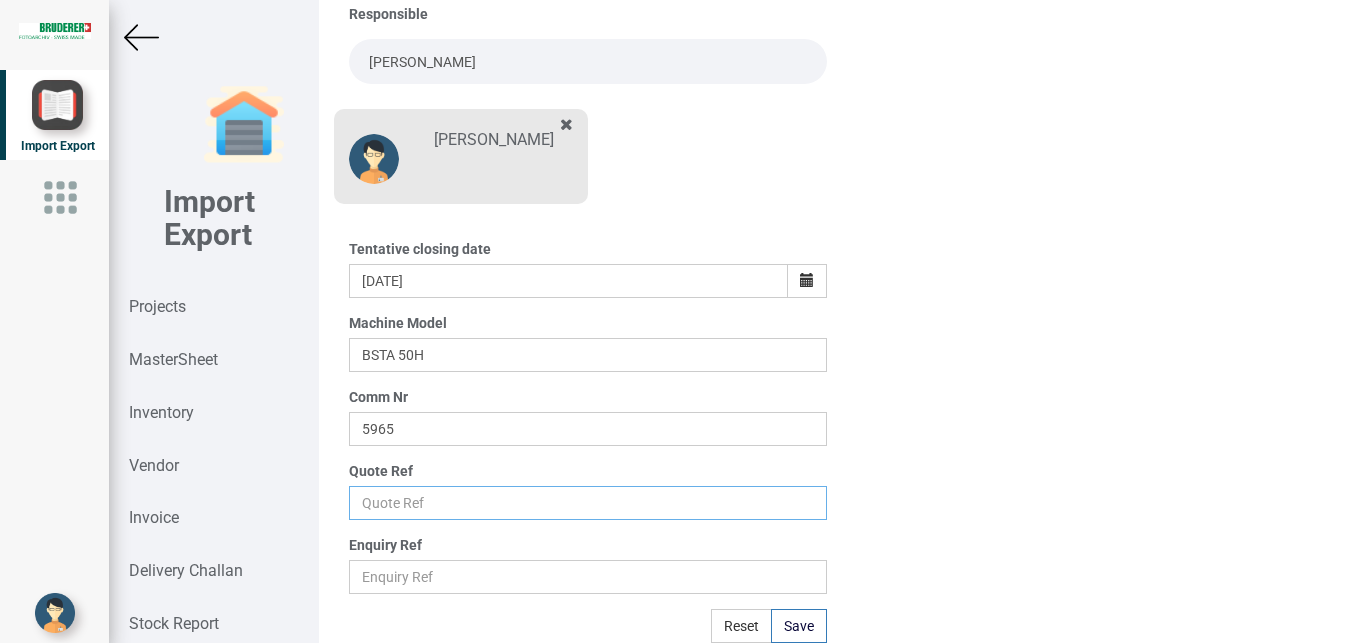 click at bounding box center (588, 503) 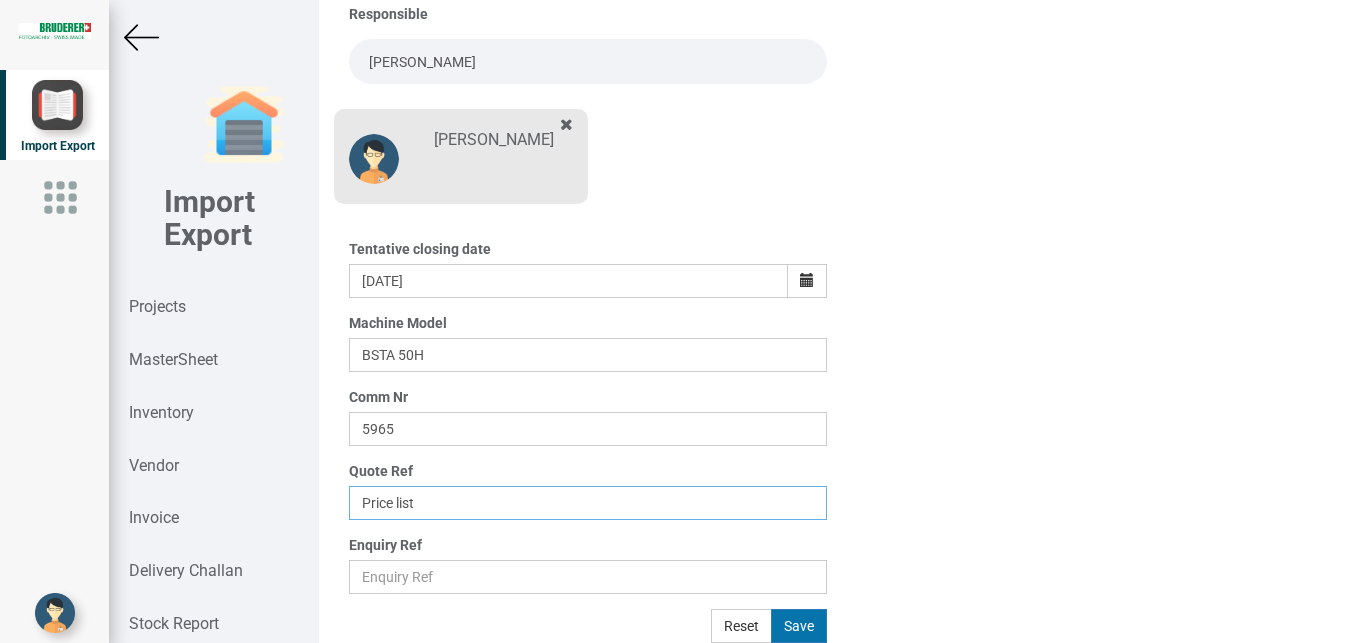 type on "Price list" 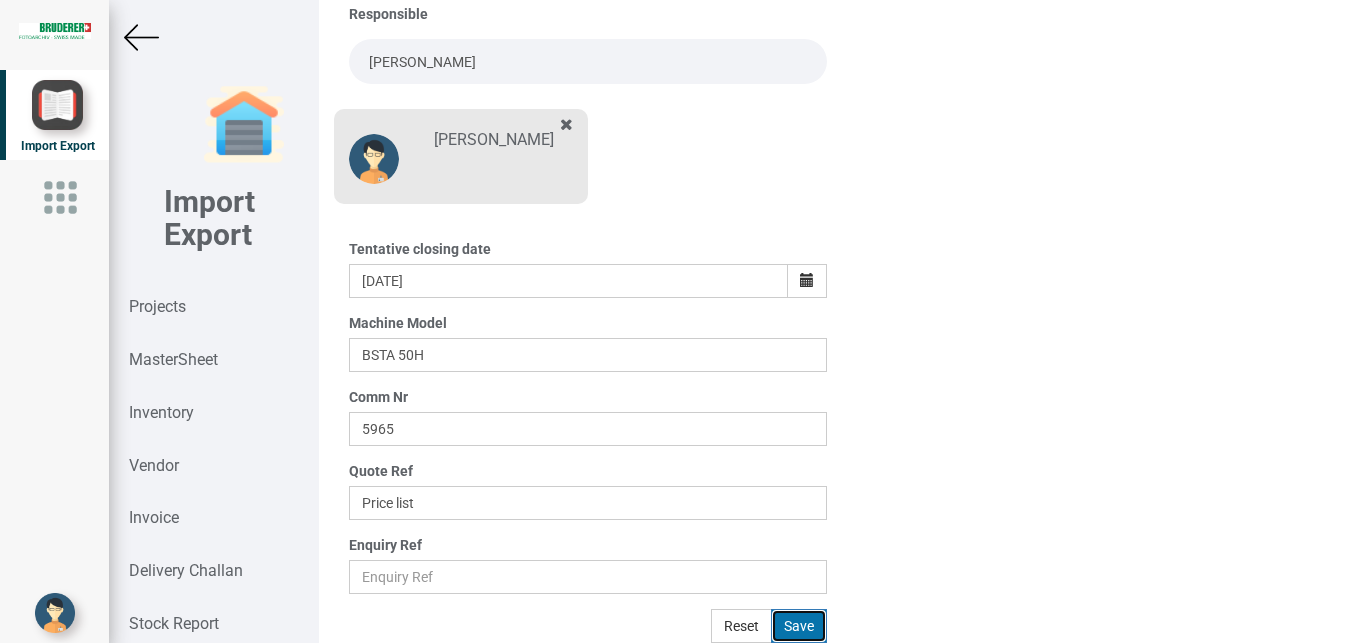 click on "Save" at bounding box center (799, 626) 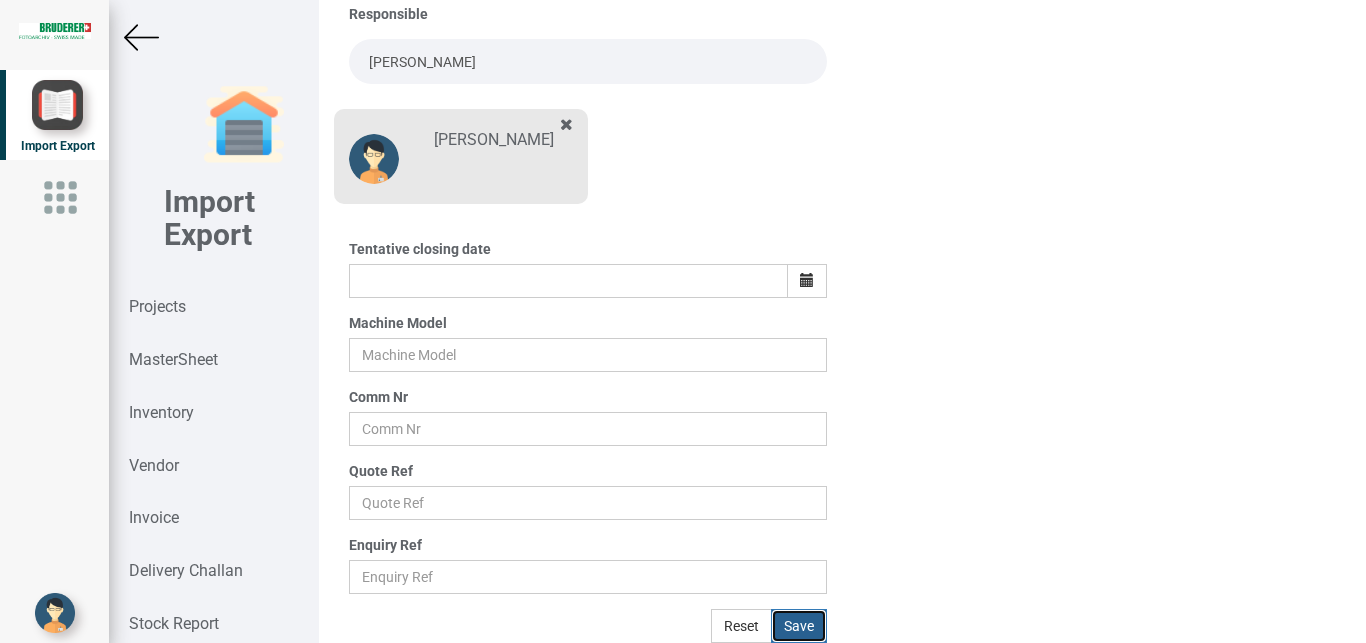scroll, scrollTop: 245, scrollLeft: 0, axis: vertical 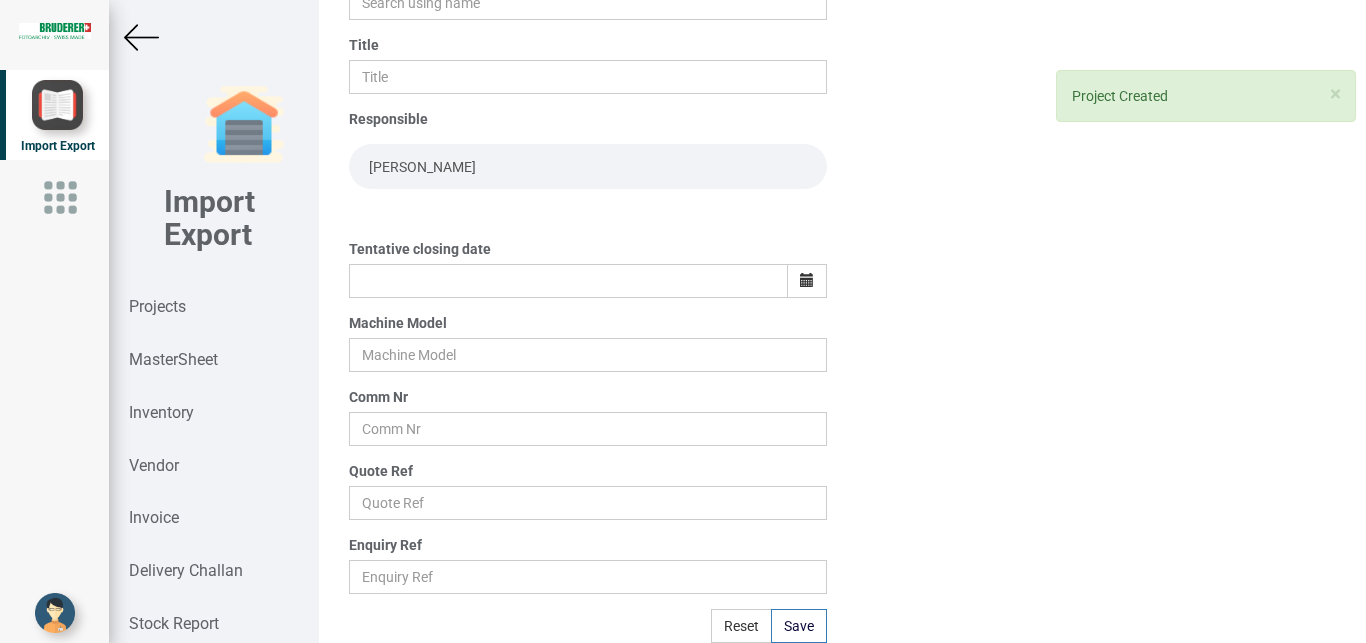 click at bounding box center (141, 37) 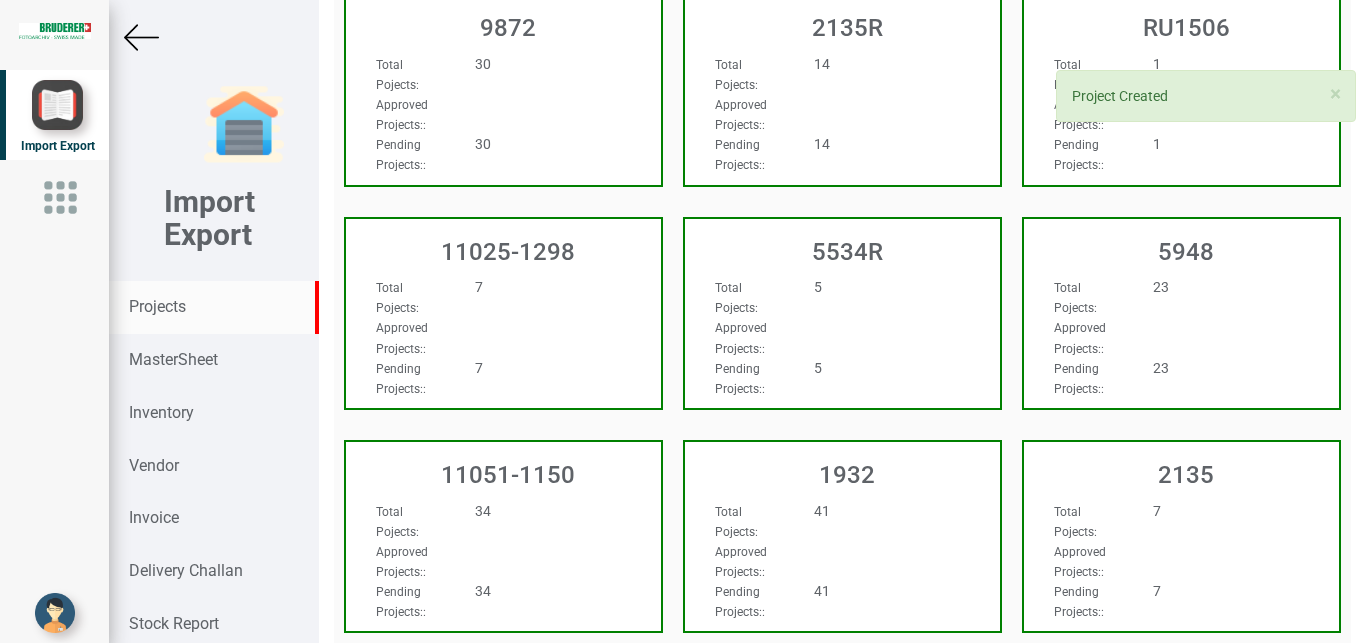 scroll, scrollTop: 0, scrollLeft: 0, axis: both 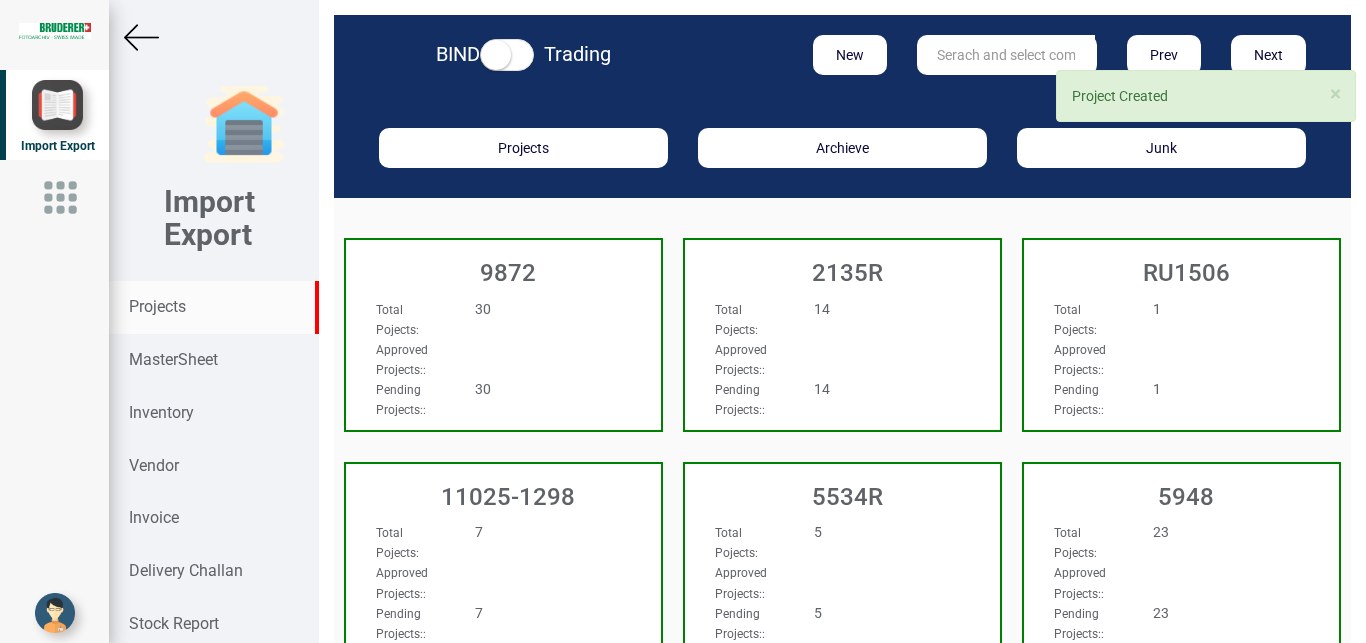 click at bounding box center (1006, 55) 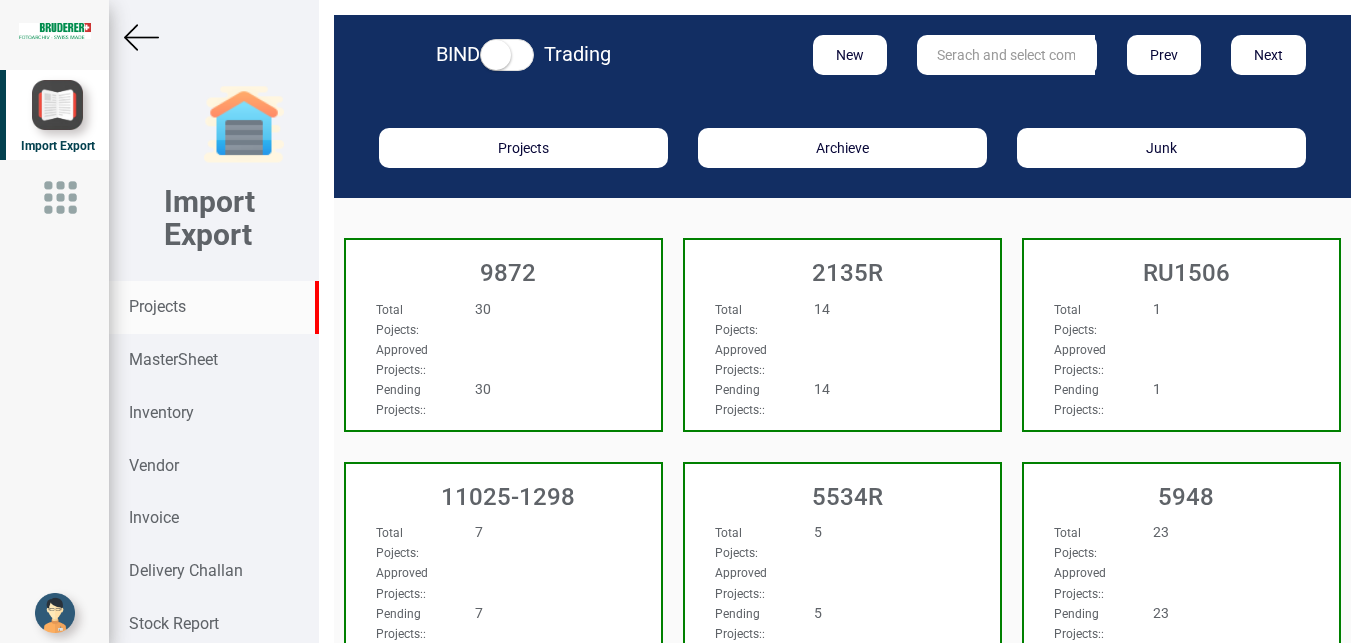 click at bounding box center (1006, 55) 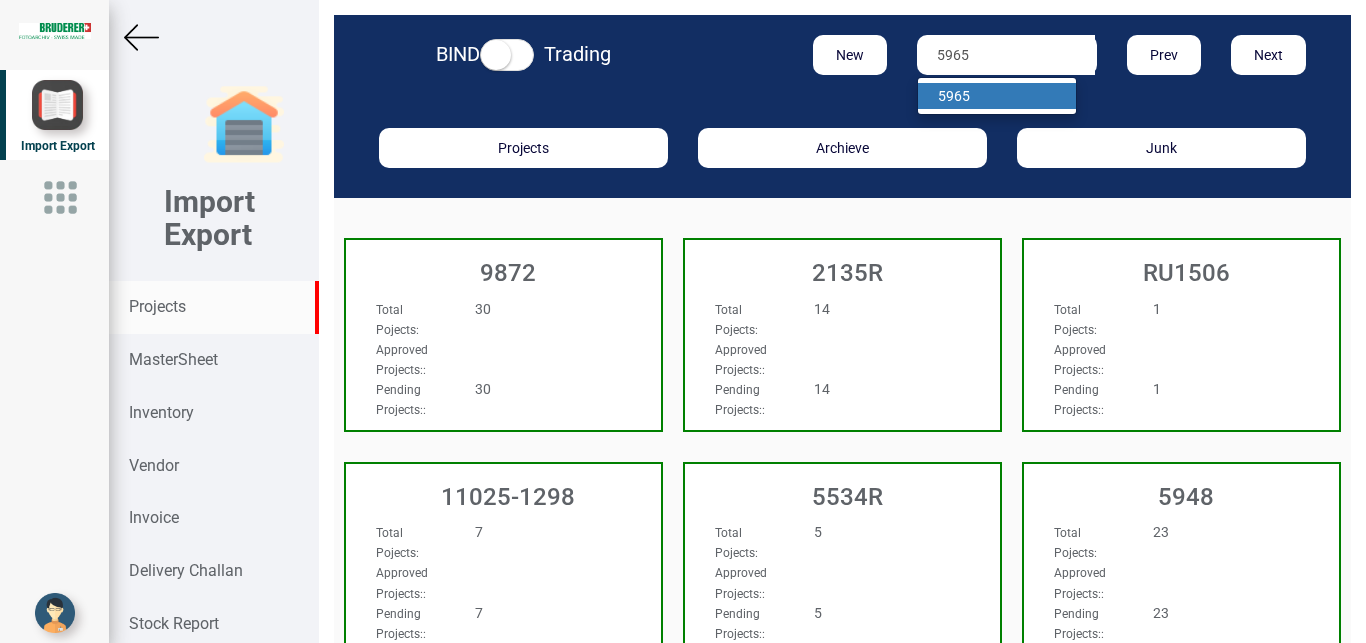 type on "5965" 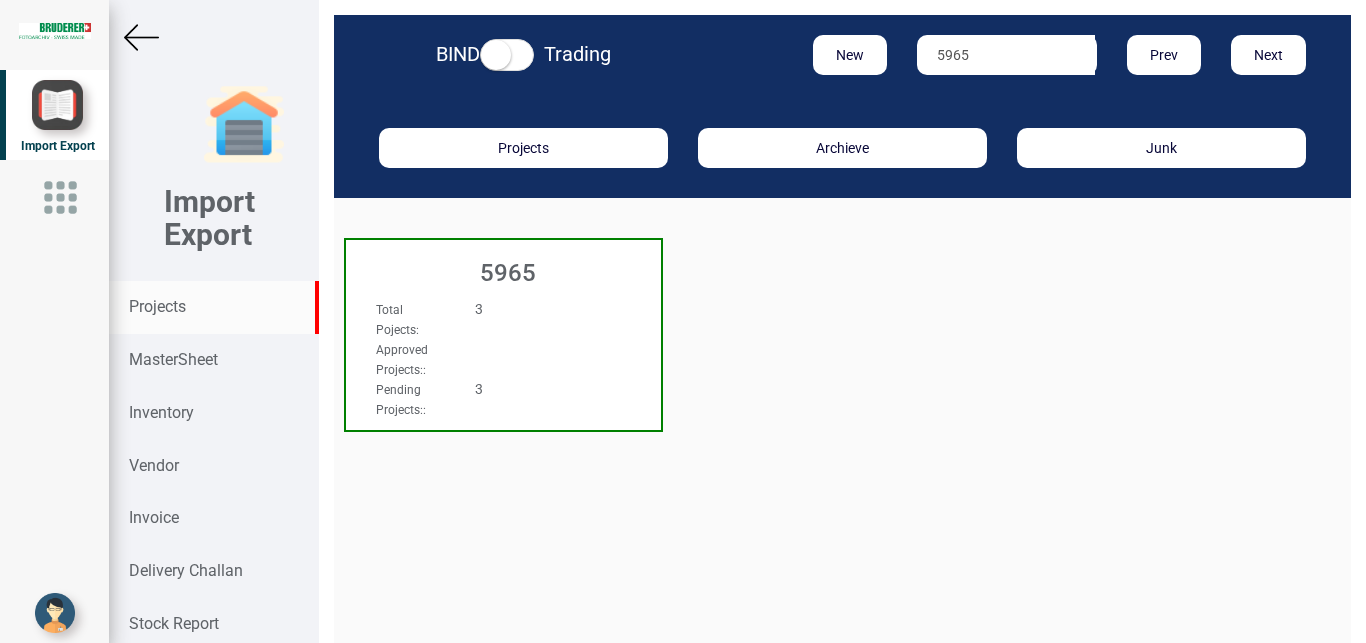click on "Approved Projects:  :" at bounding box center (480, 359) 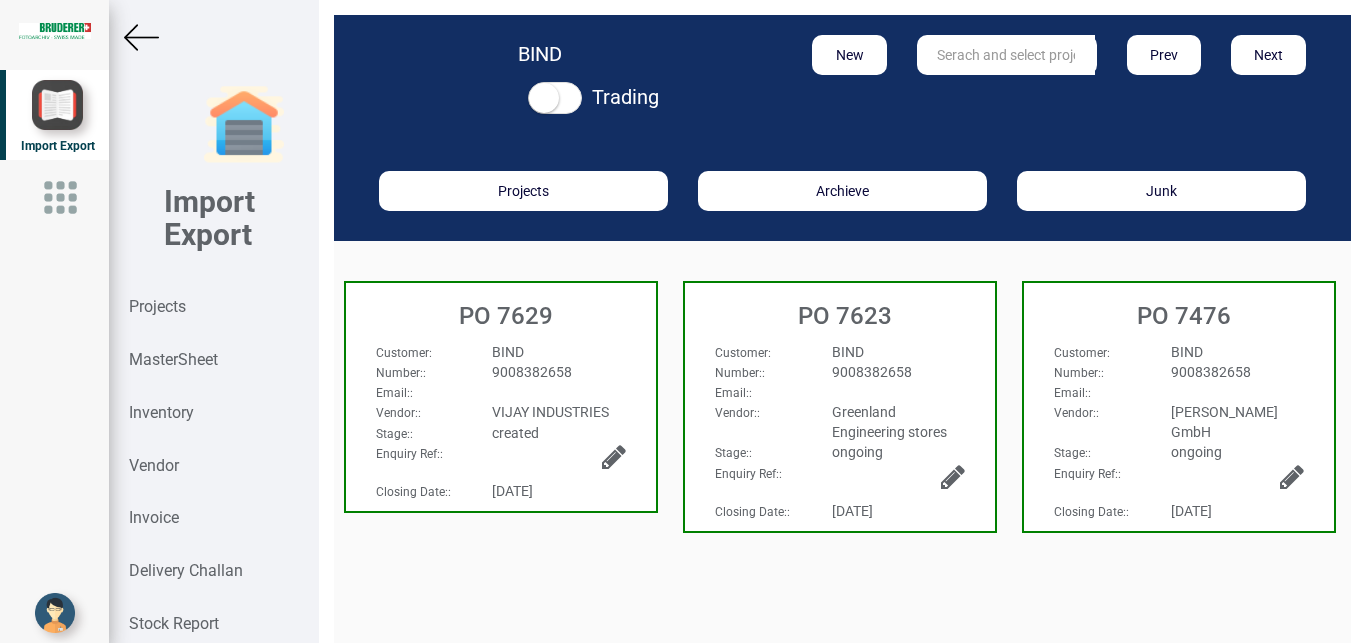 click on "9008382658" at bounding box center (558, 372) 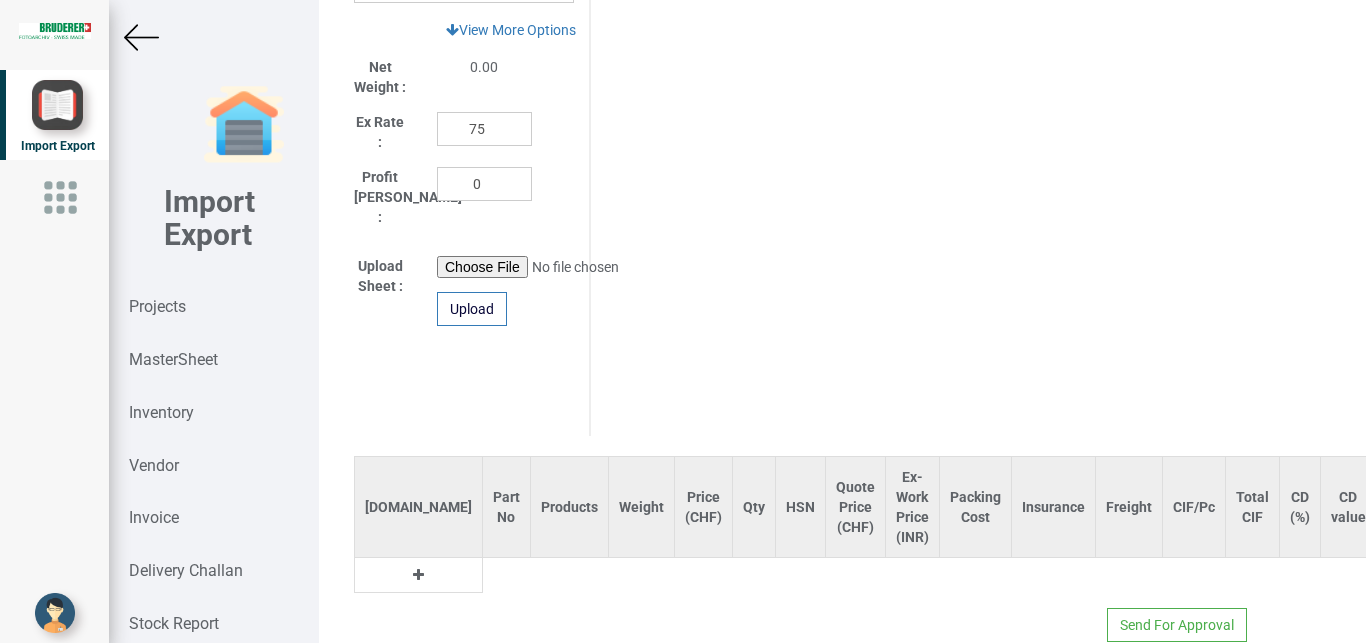scroll, scrollTop: 1124, scrollLeft: 0, axis: vertical 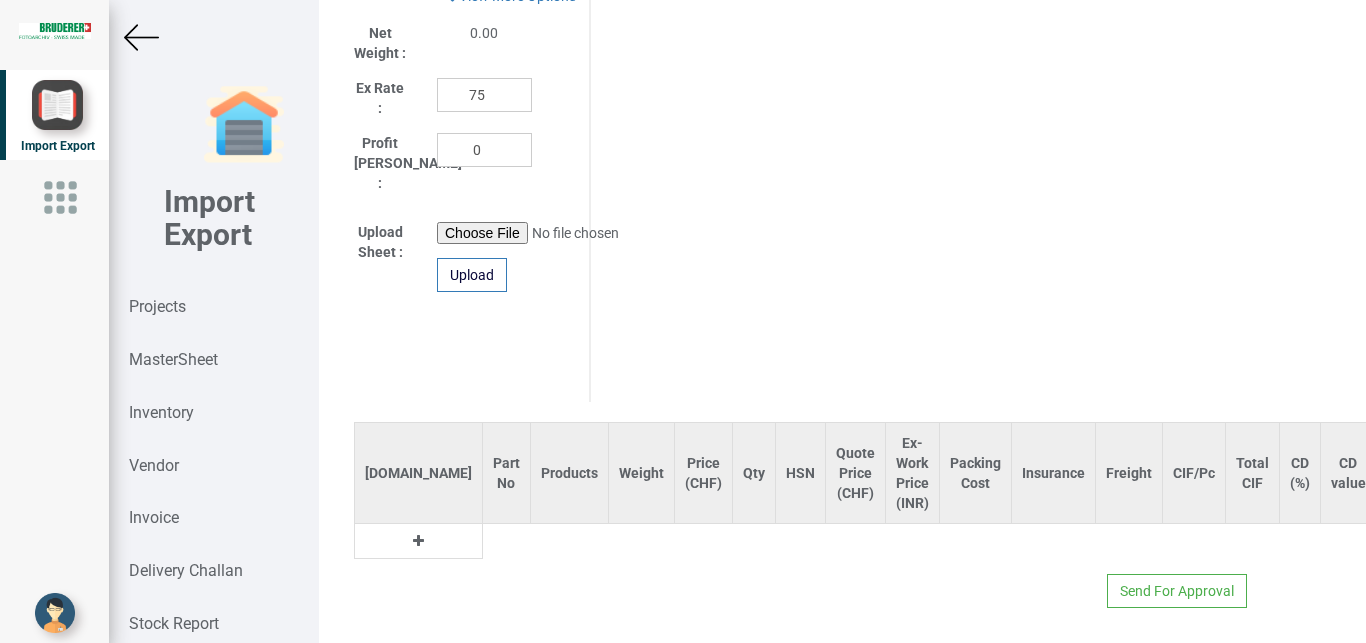 click at bounding box center [418, 541] 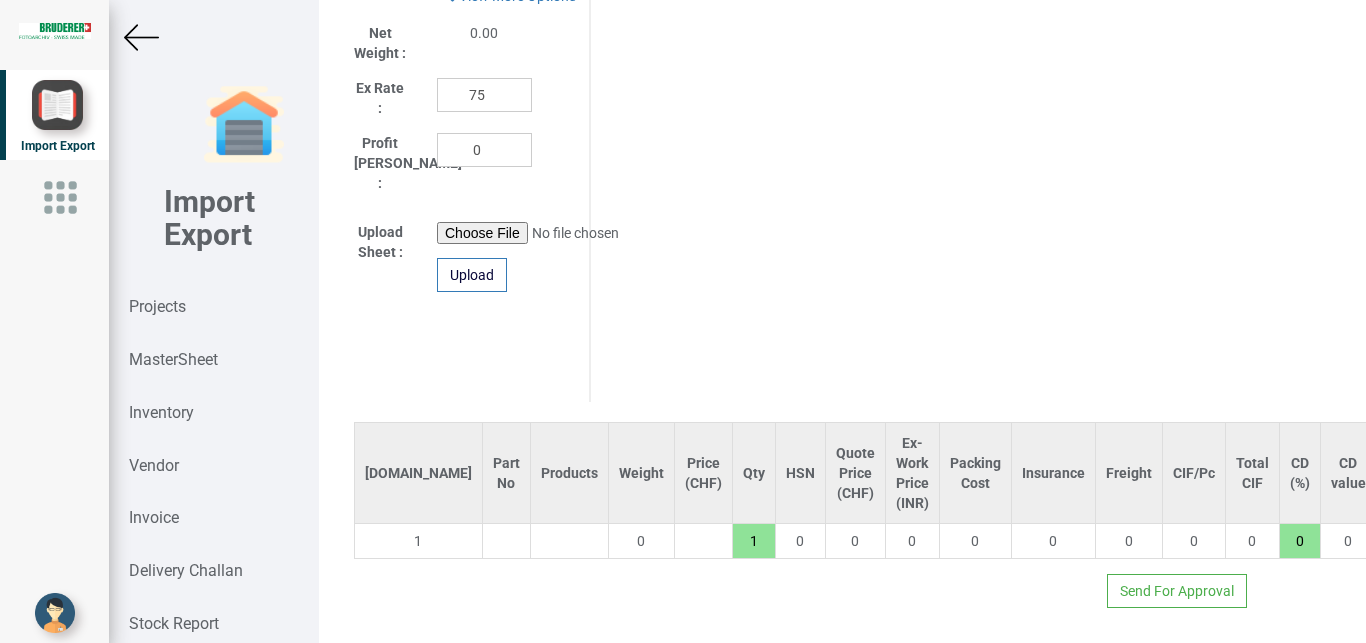 click at bounding box center (506, 541) 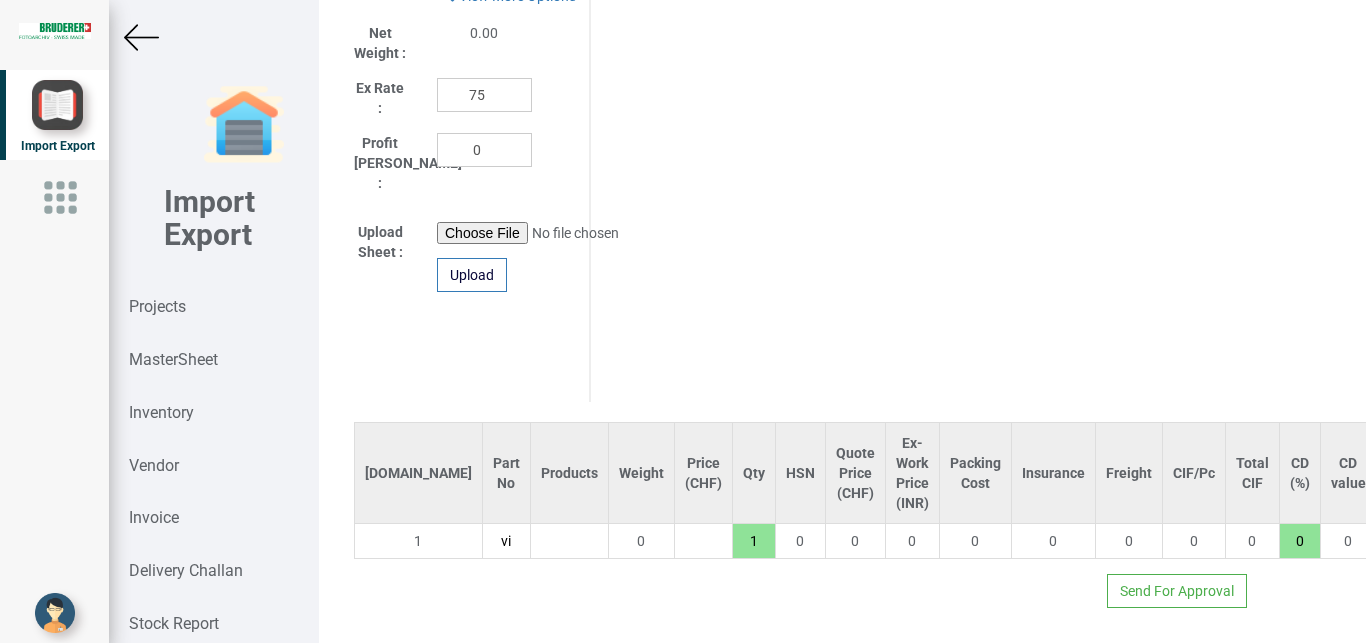 type on "v" 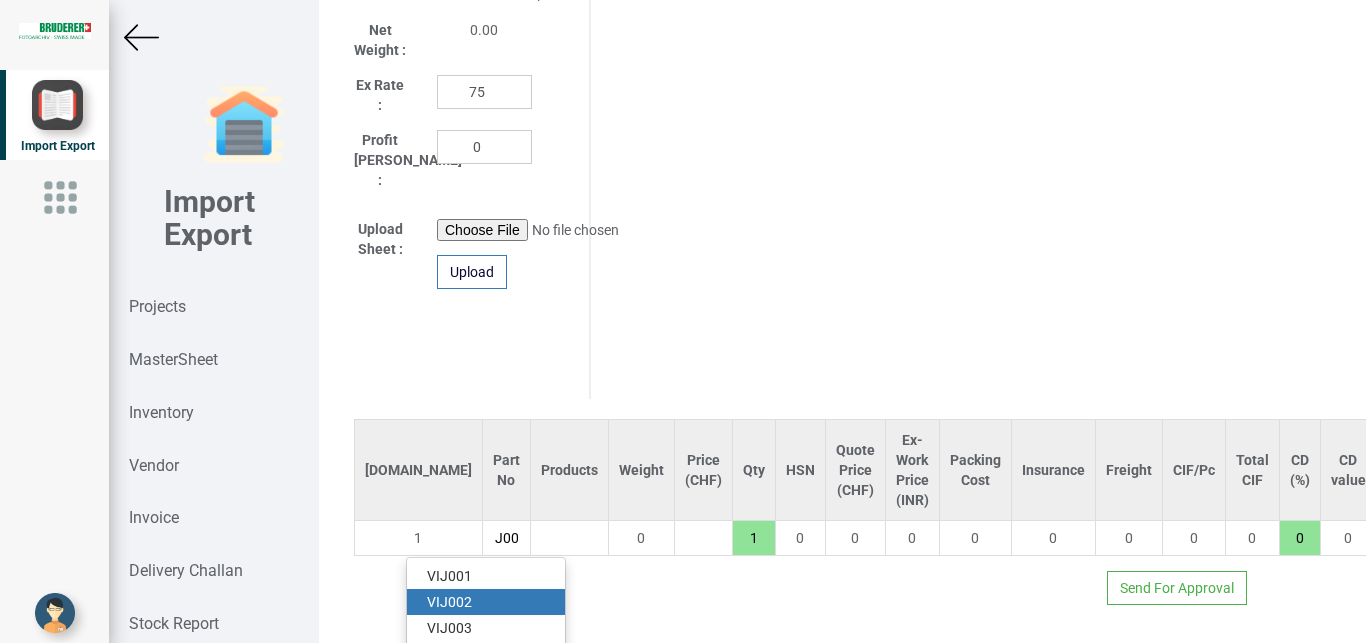 scroll, scrollTop: 0, scrollLeft: 21, axis: horizontal 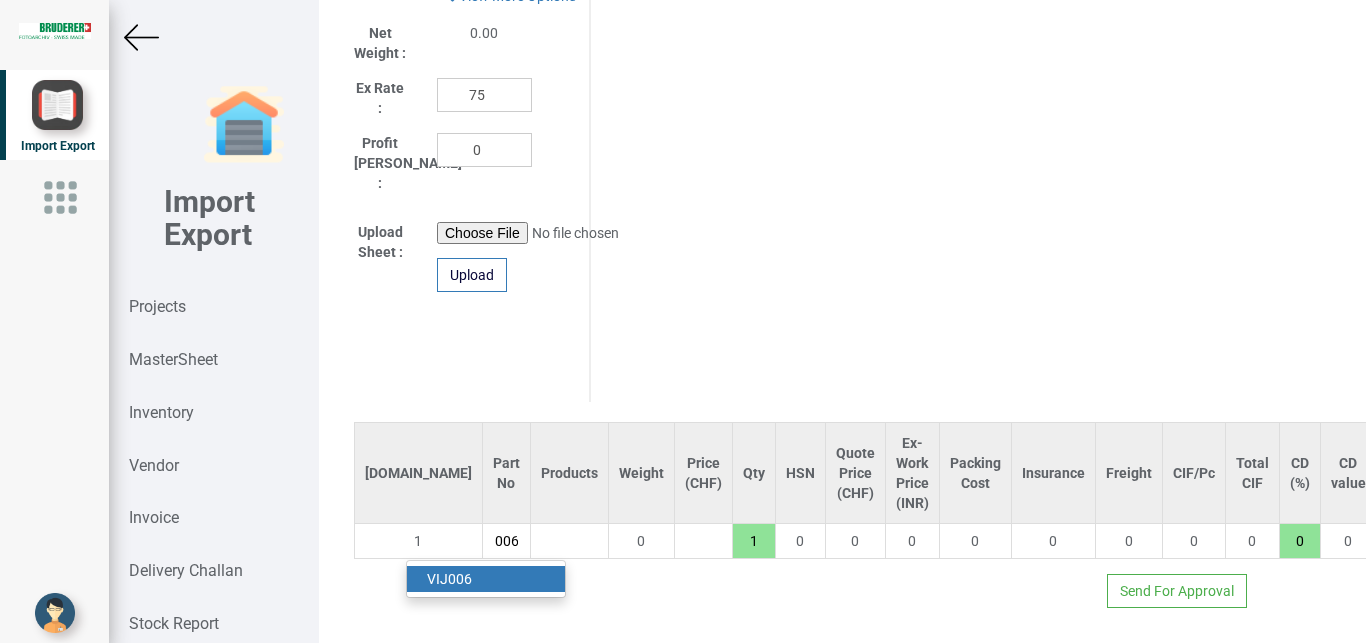 type on "VIJ006" 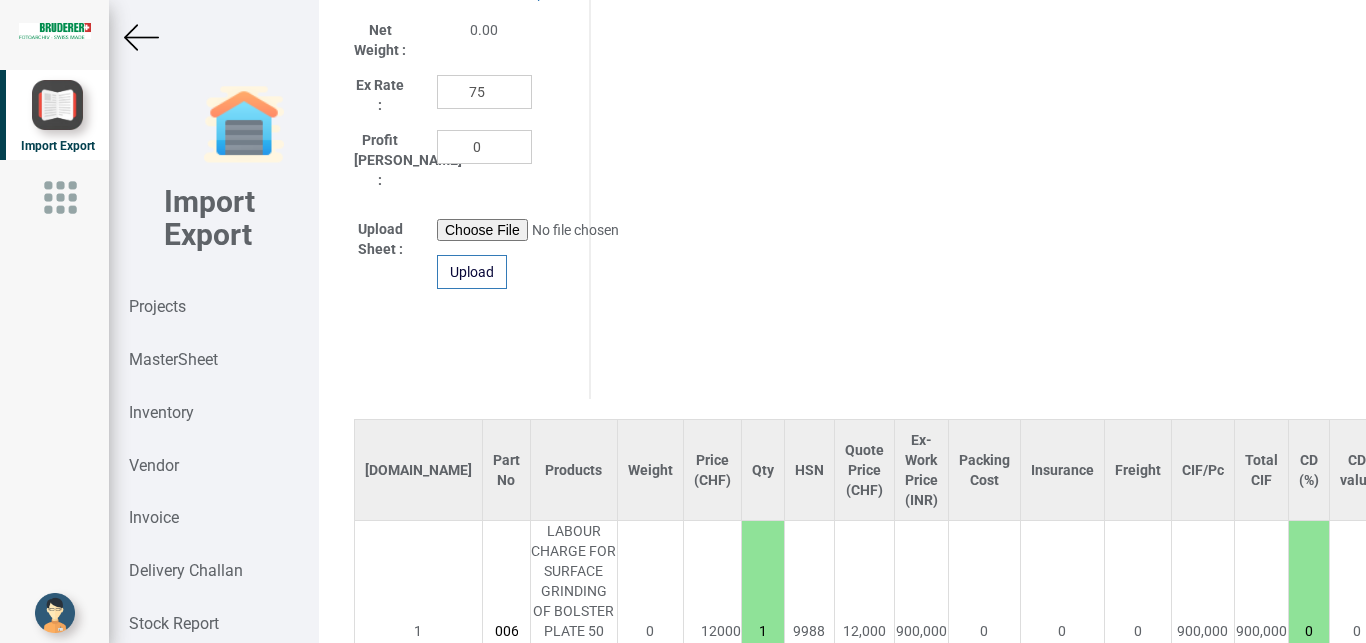 scroll, scrollTop: 1345, scrollLeft: 0, axis: vertical 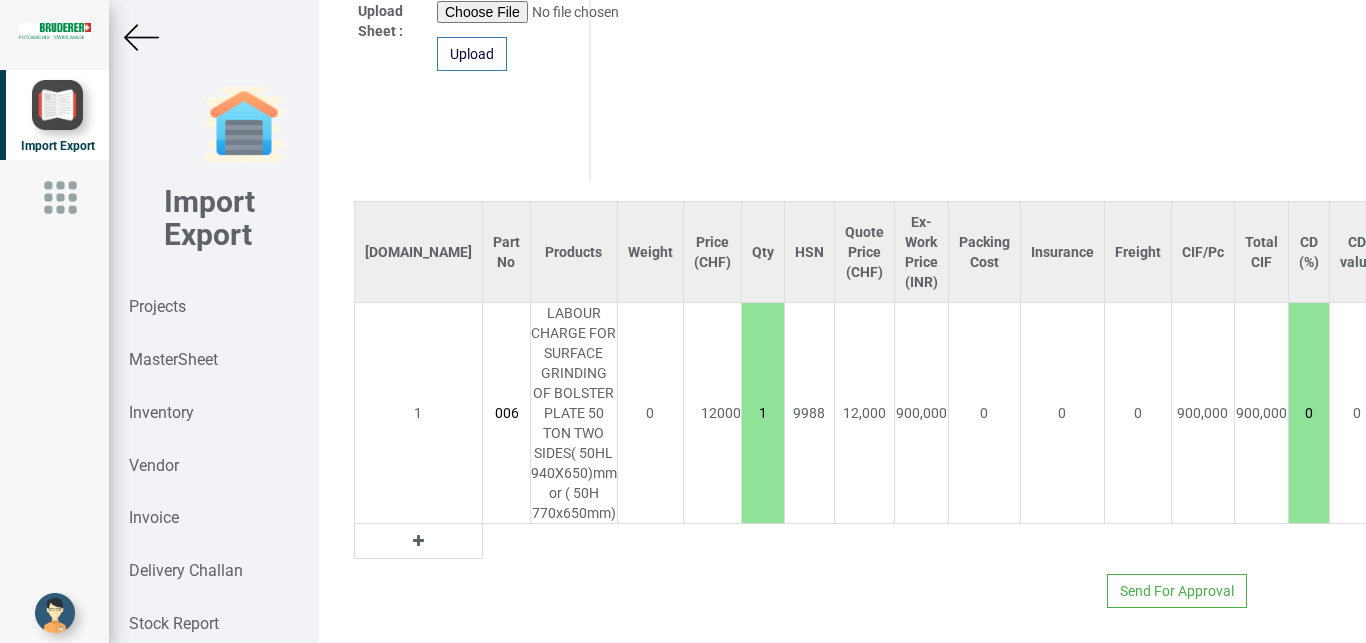 click at bounding box center (418, 541) 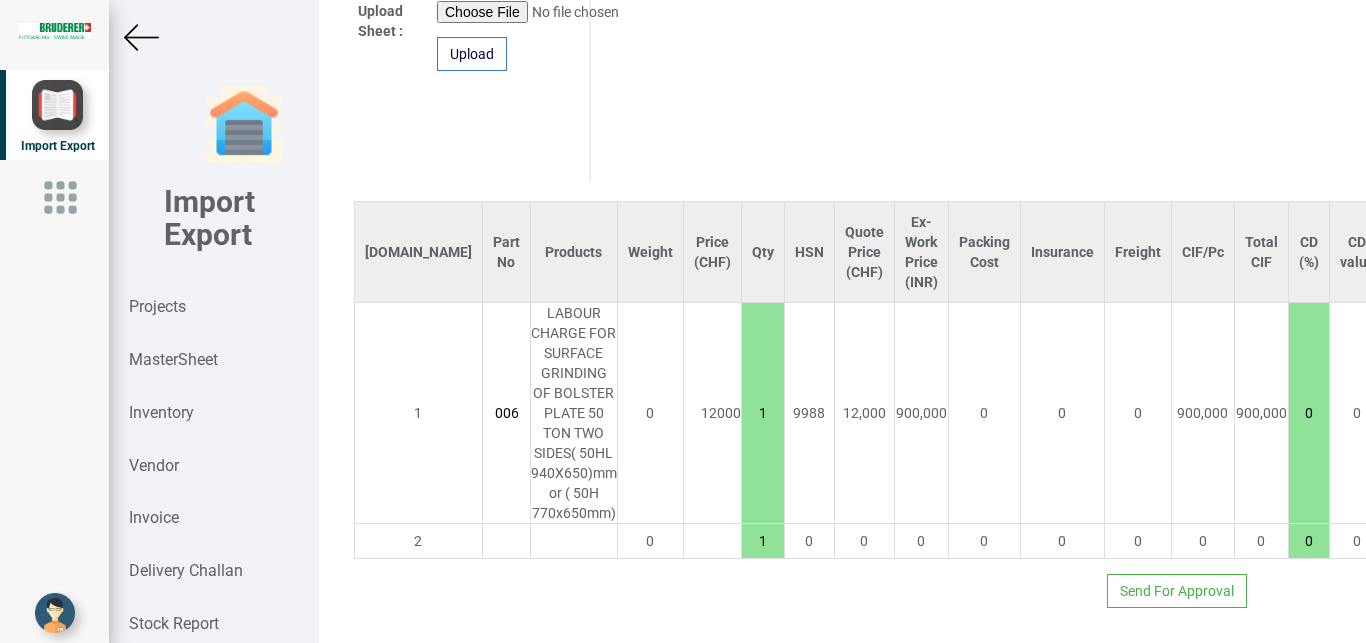click at bounding box center (506, 541) 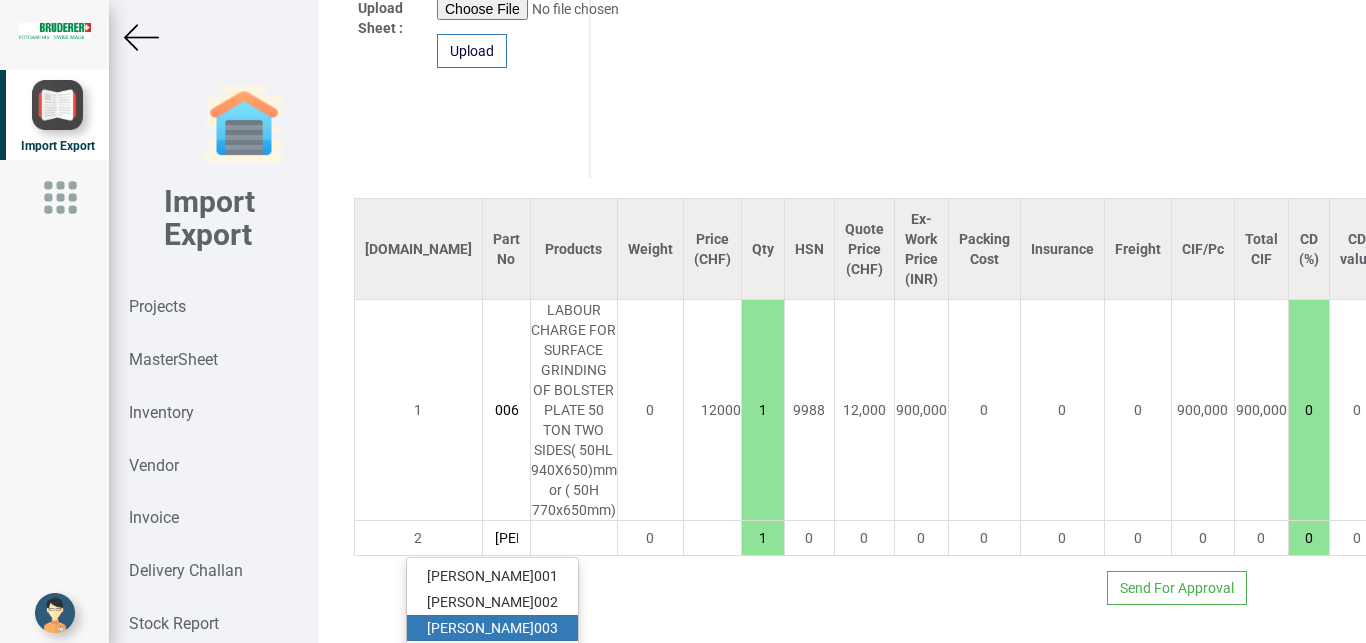 type on "[PERSON_NAME]" 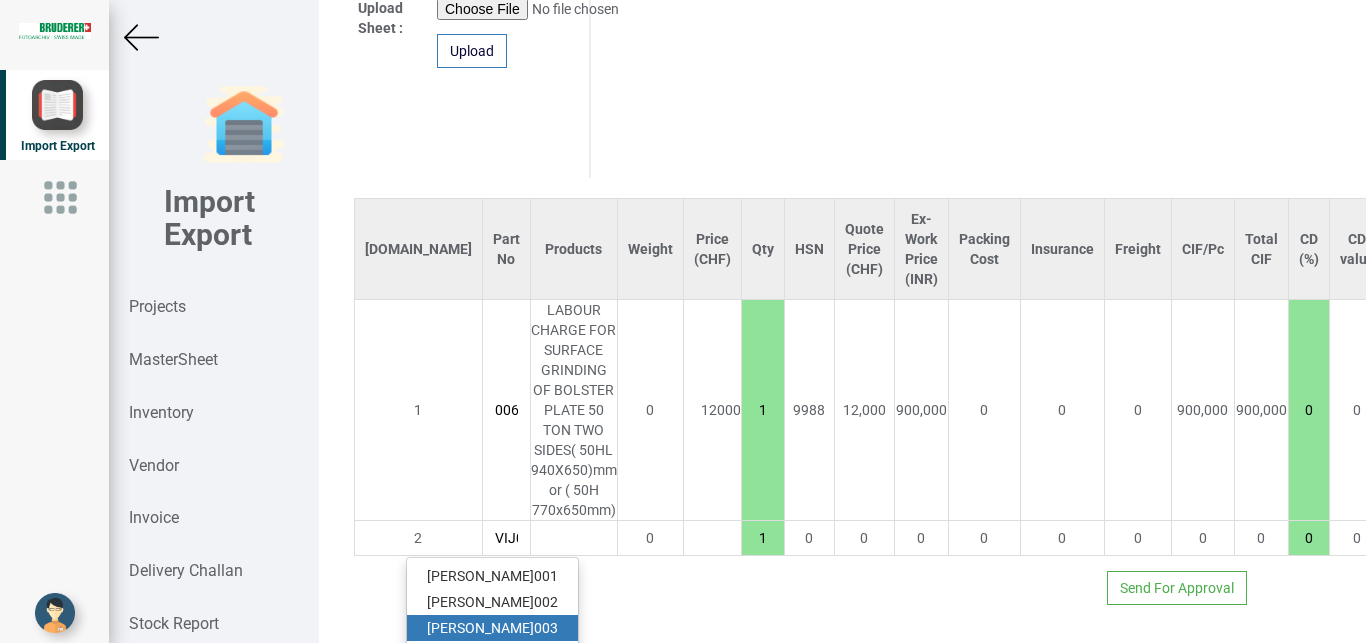 scroll, scrollTop: 0, scrollLeft: 21, axis: horizontal 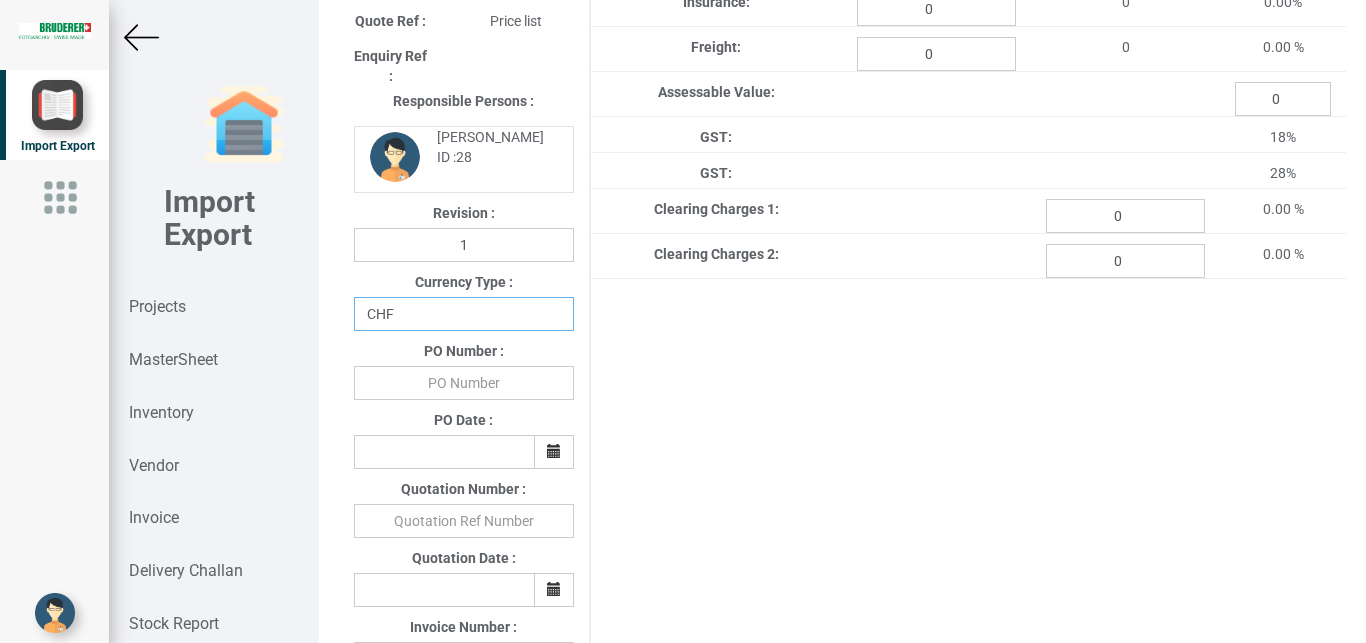 select on "INR" 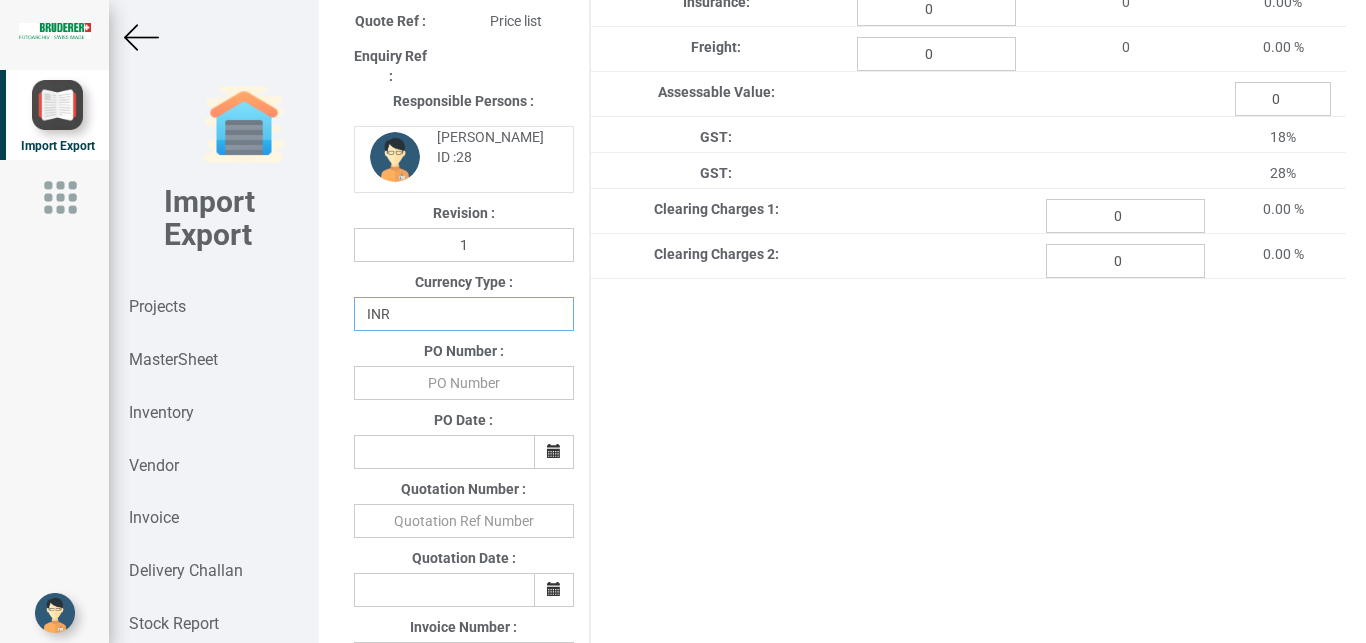 click on "INR" at bounding box center (0, 0) 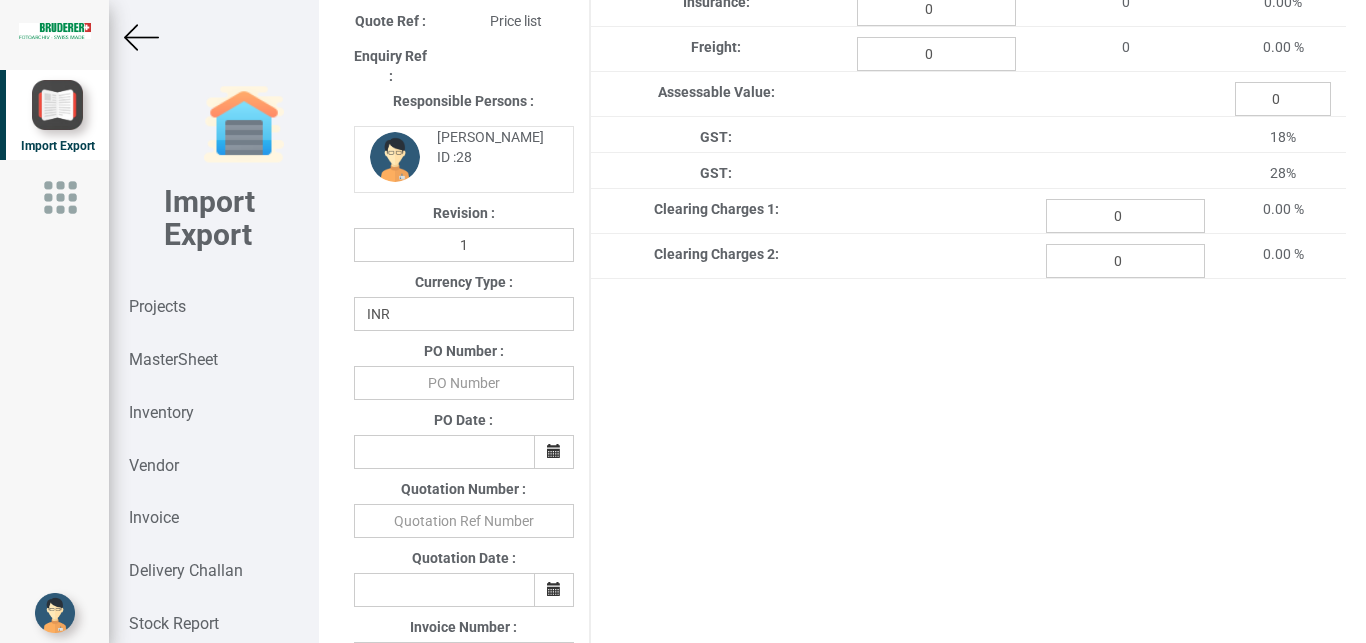 drag, startPoint x: 451, startPoint y: 351, endPoint x: 461, endPoint y: 357, distance: 11.661903 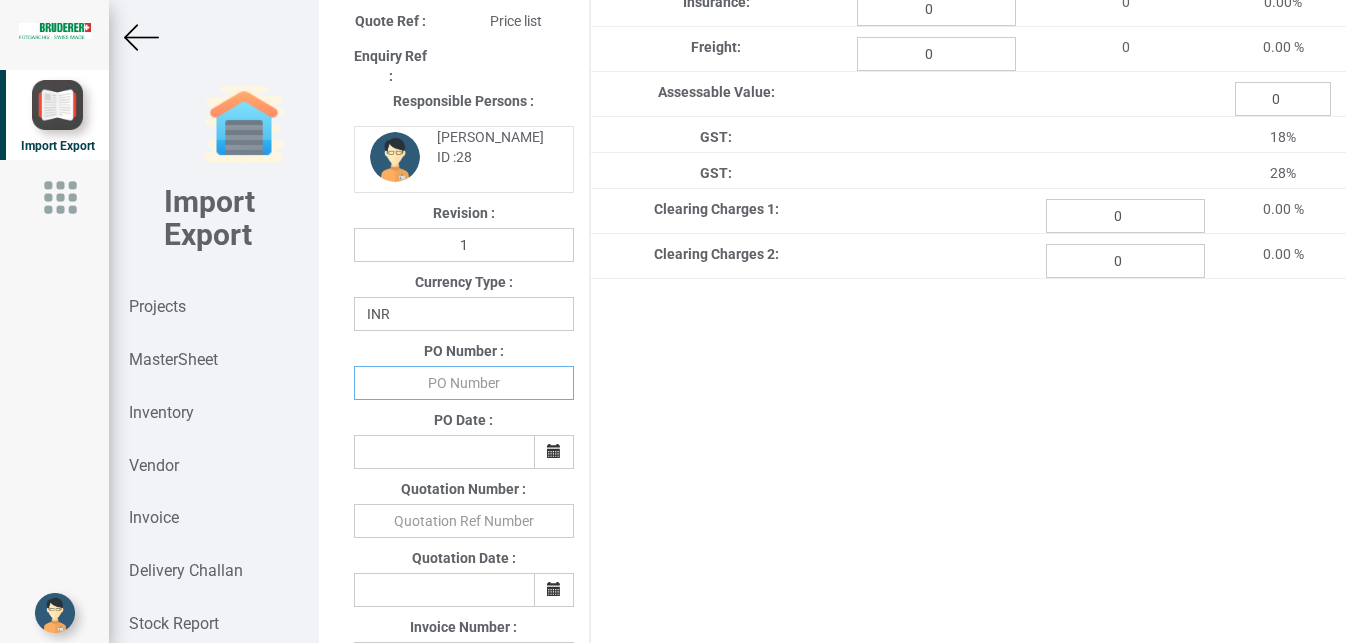 click at bounding box center (464, 383) 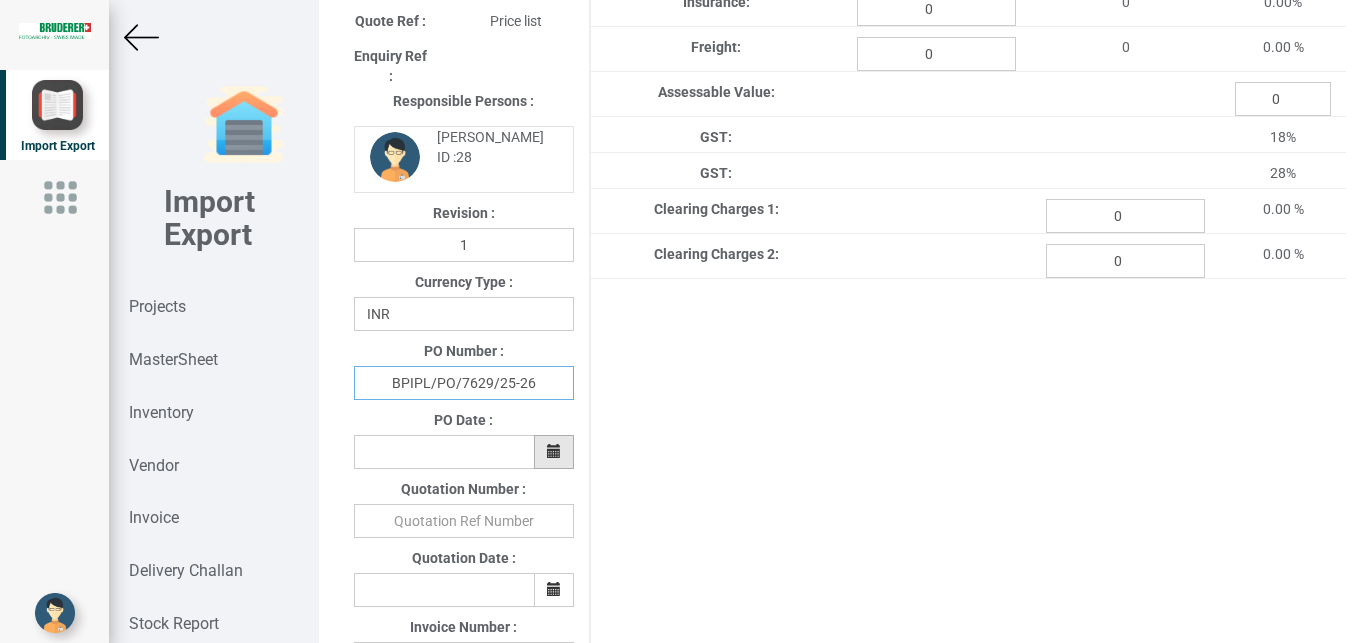 type on "BPIPL/PO/7629/25-26" 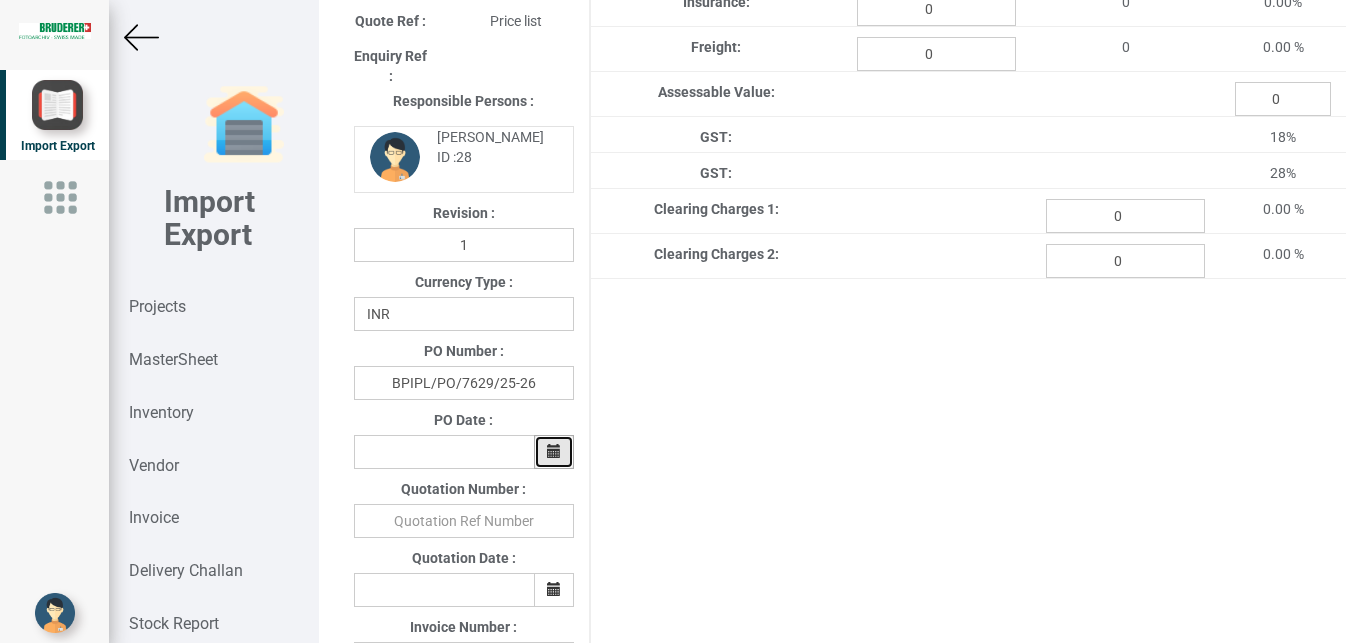 click at bounding box center [554, 451] 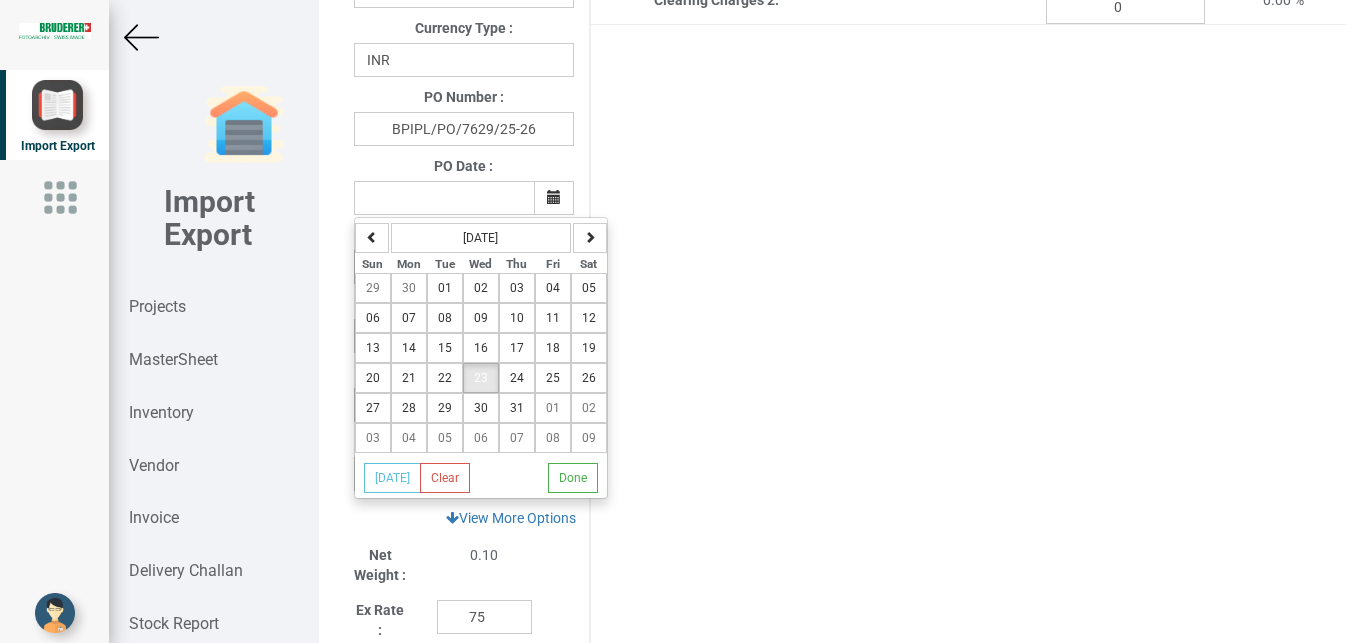 scroll, scrollTop: 711, scrollLeft: 0, axis: vertical 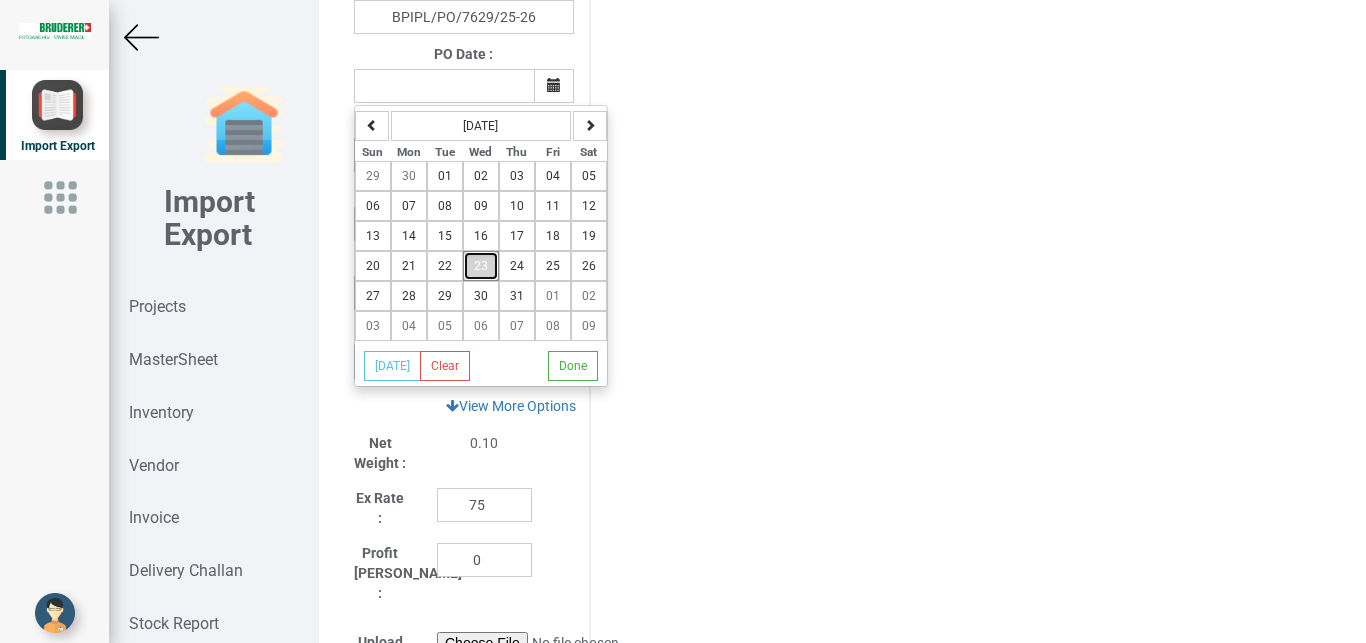 click on "23" at bounding box center (481, 266) 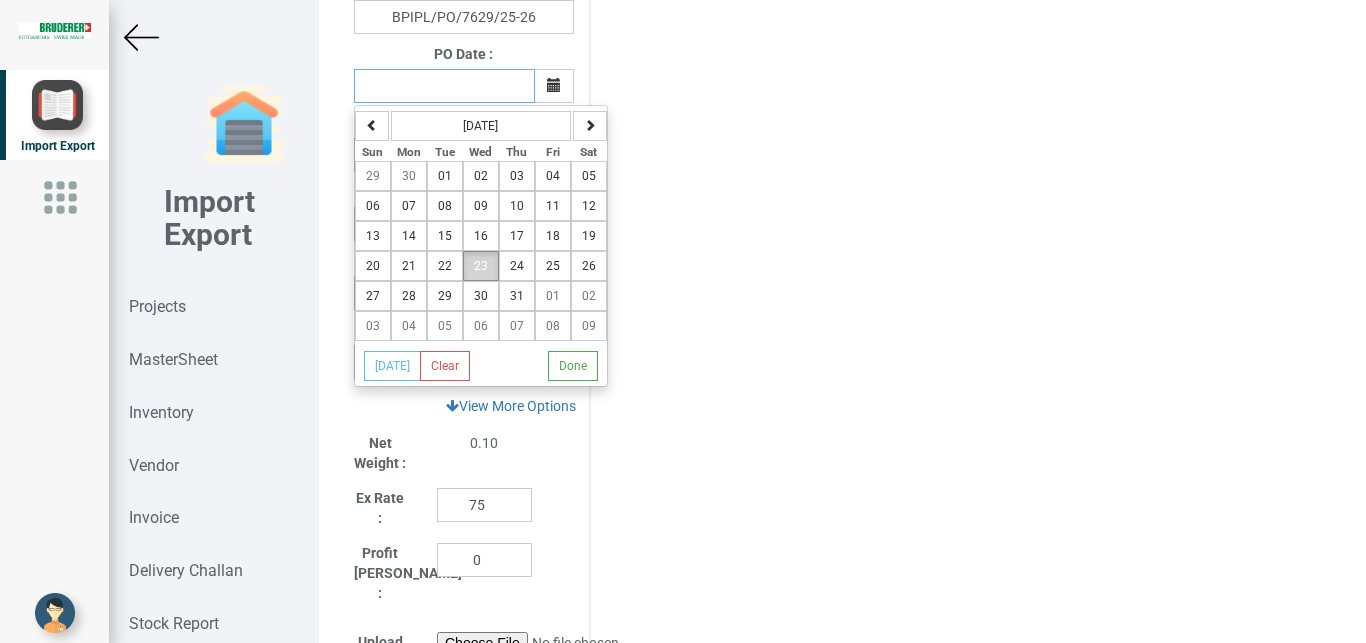 type on "[DATE]" 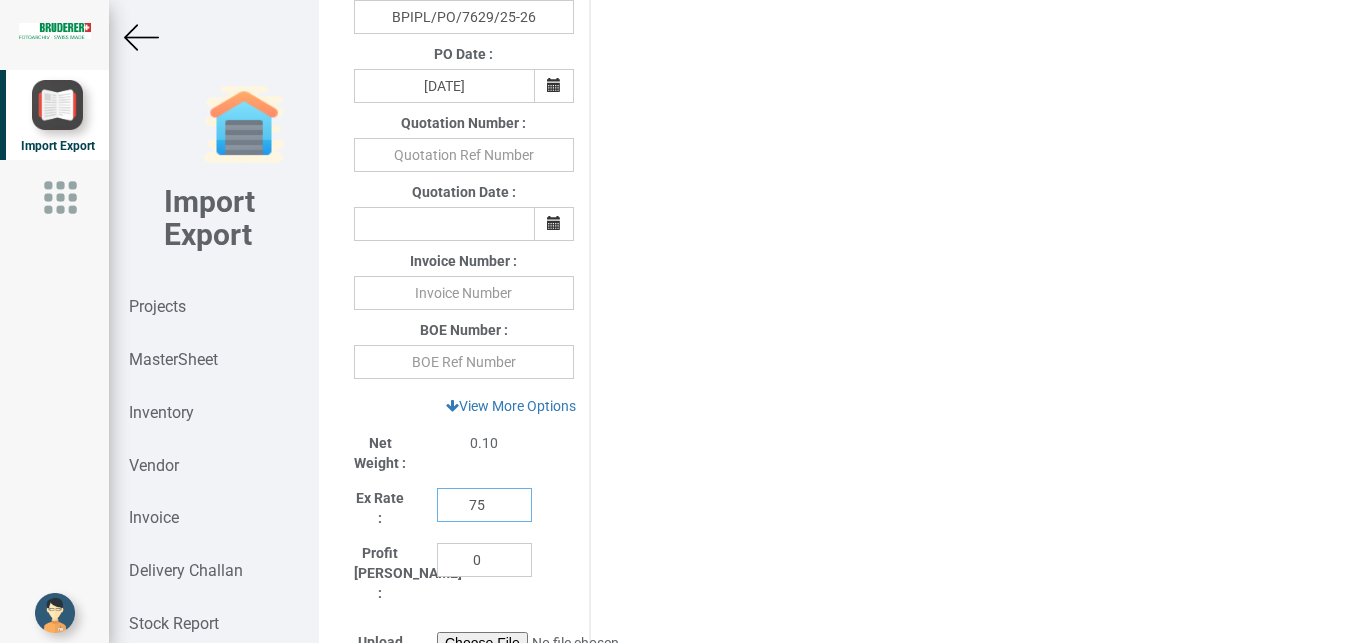 drag, startPoint x: 492, startPoint y: 505, endPoint x: 440, endPoint y: 504, distance: 52.009613 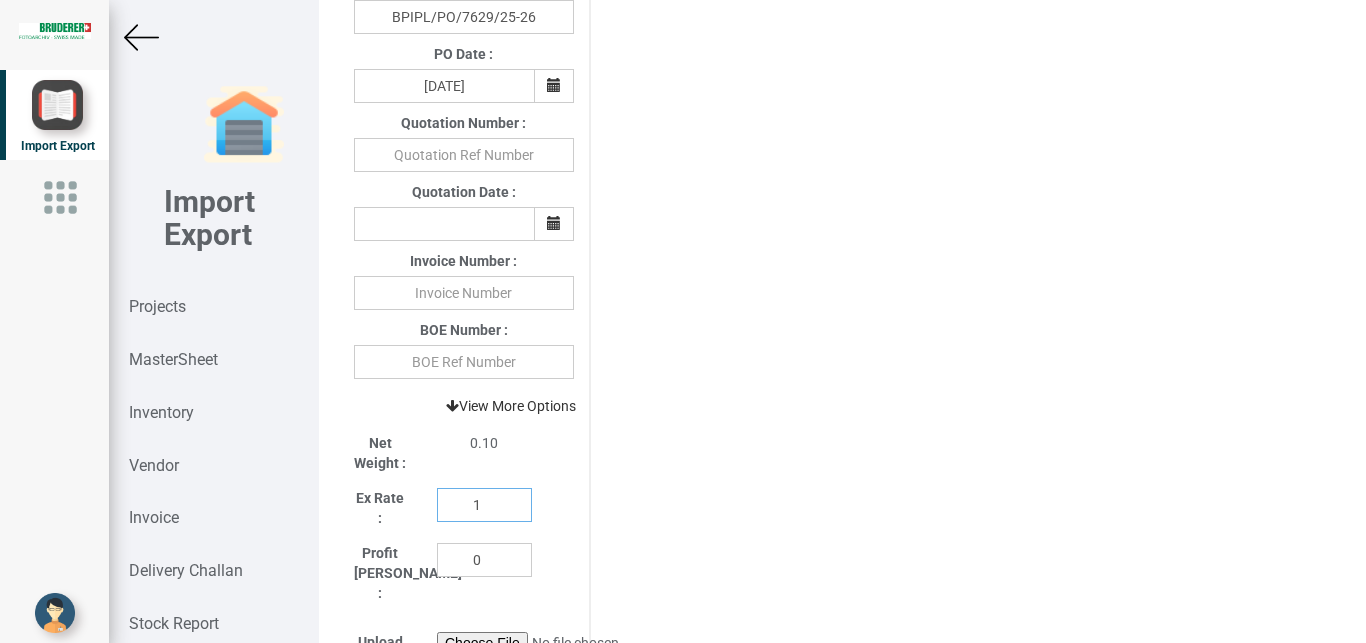 type on "1" 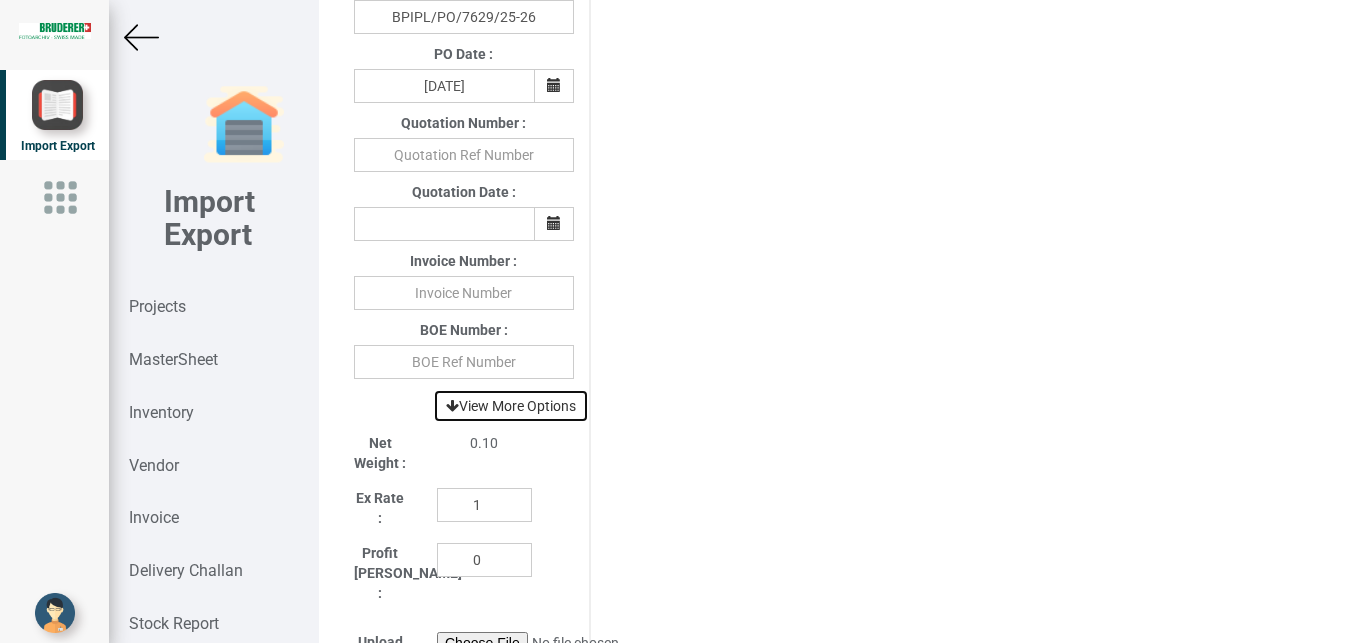 click on "View More Options" at bounding box center (511, 406) 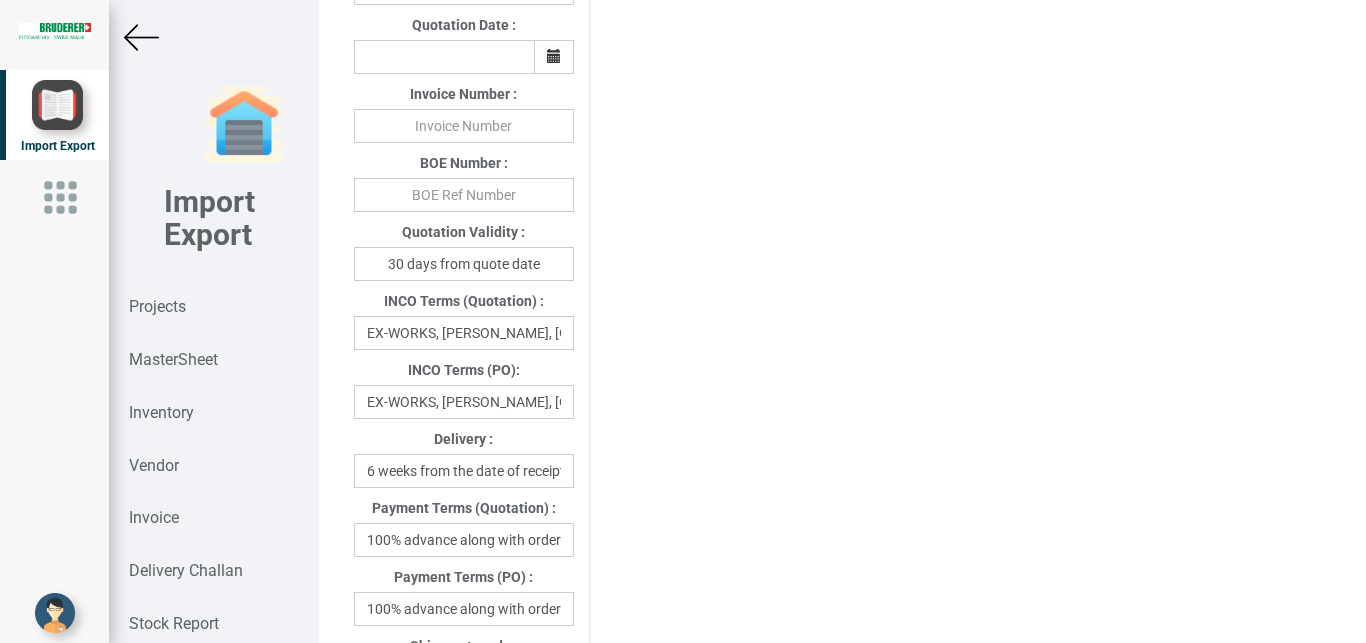 scroll, scrollTop: 913, scrollLeft: 0, axis: vertical 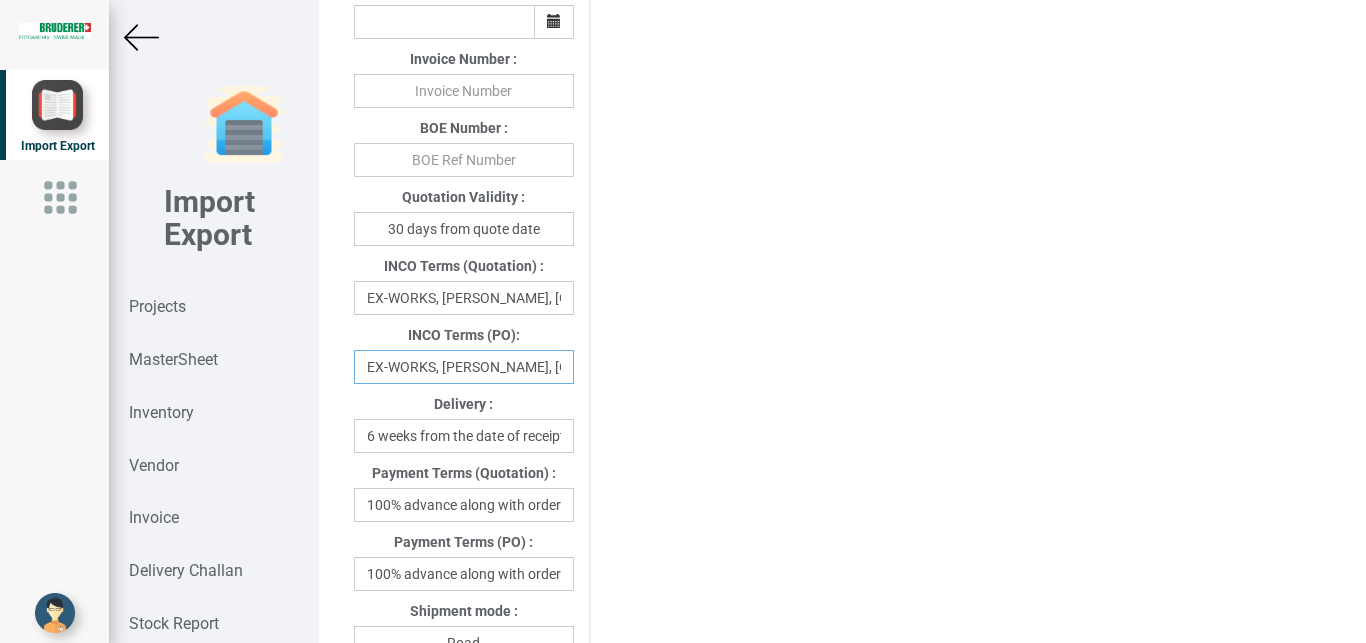 drag, startPoint x: 365, startPoint y: 369, endPoint x: 702, endPoint y: 386, distance: 337.4285 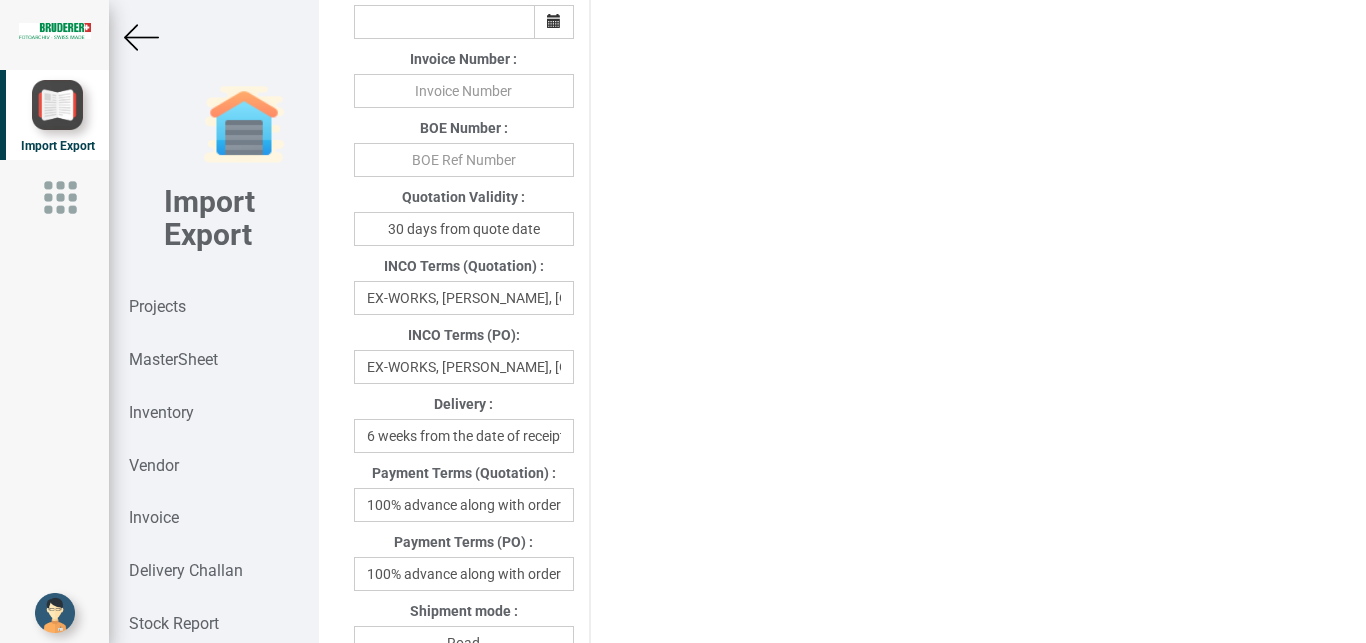 click on "Project Title :
PO 7629
Customer Name :
BIND
Closing Date :
[DATE]
Machine Model :
BSTA 50H
Comm Nr :
5965
Quote Ref :
Price list   28 1" at bounding box center (842, 387) 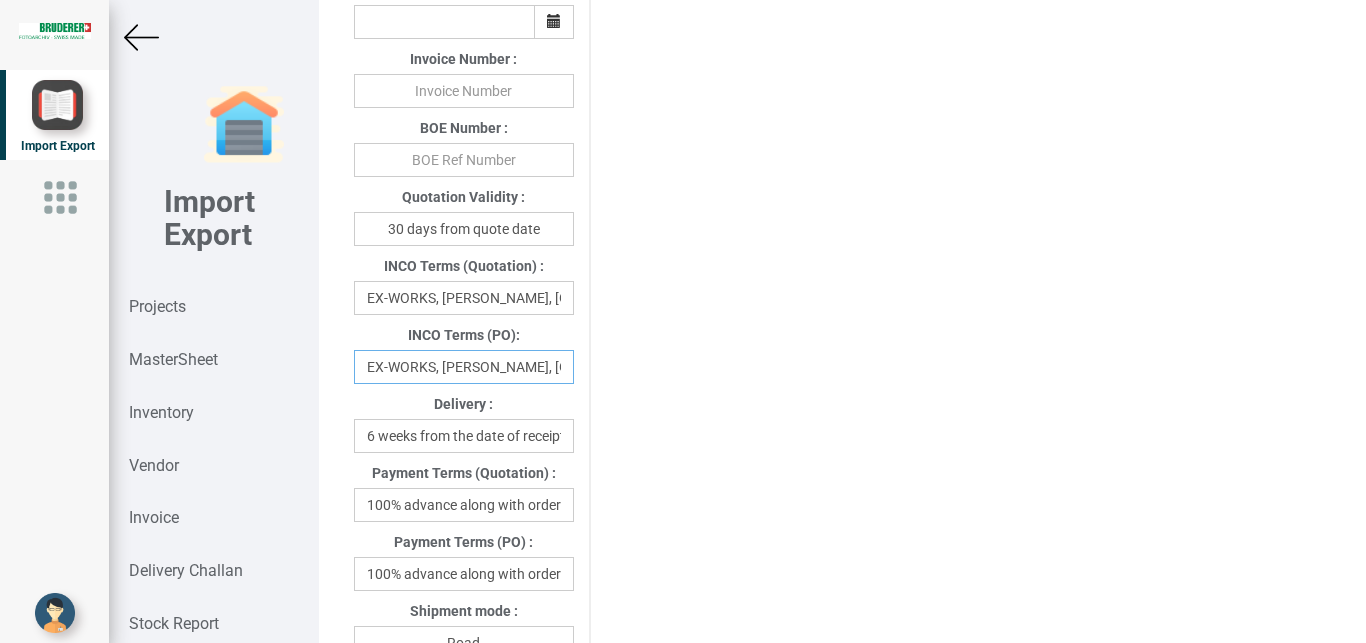 click on "EX-WORKS, [PERSON_NAME], [GEOGRAPHIC_DATA]" at bounding box center [464, 367] 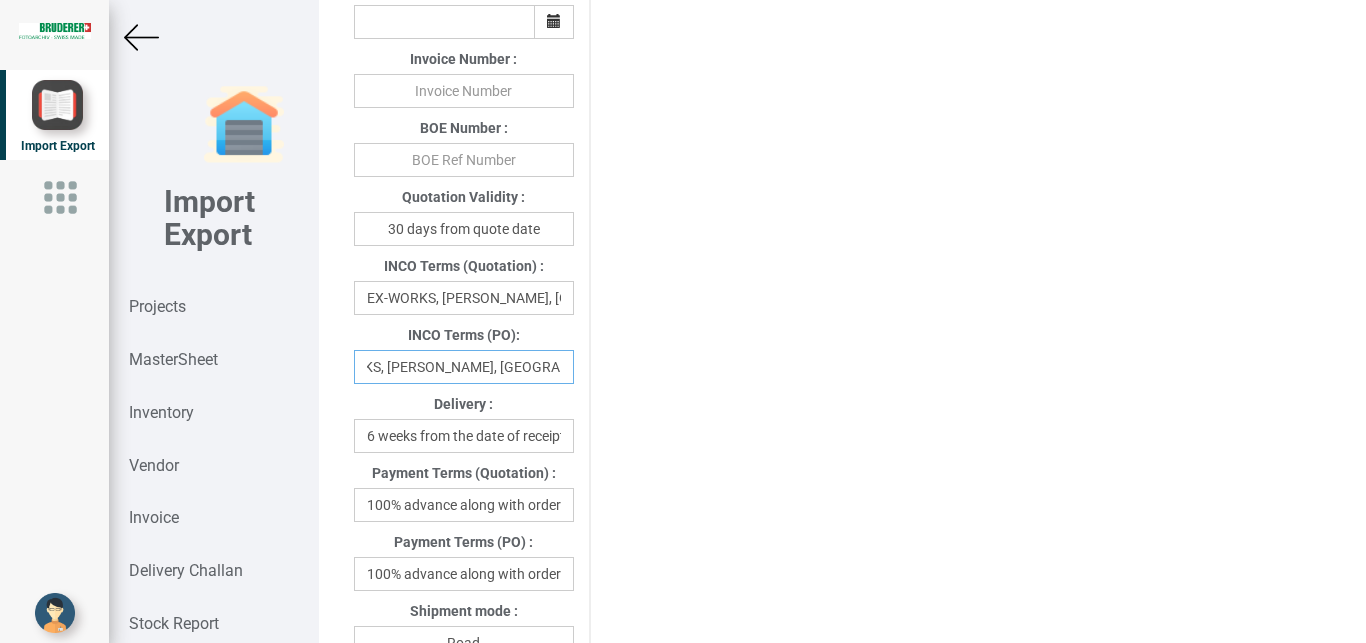 drag, startPoint x: 441, startPoint y: 373, endPoint x: 585, endPoint y: 370, distance: 144.03125 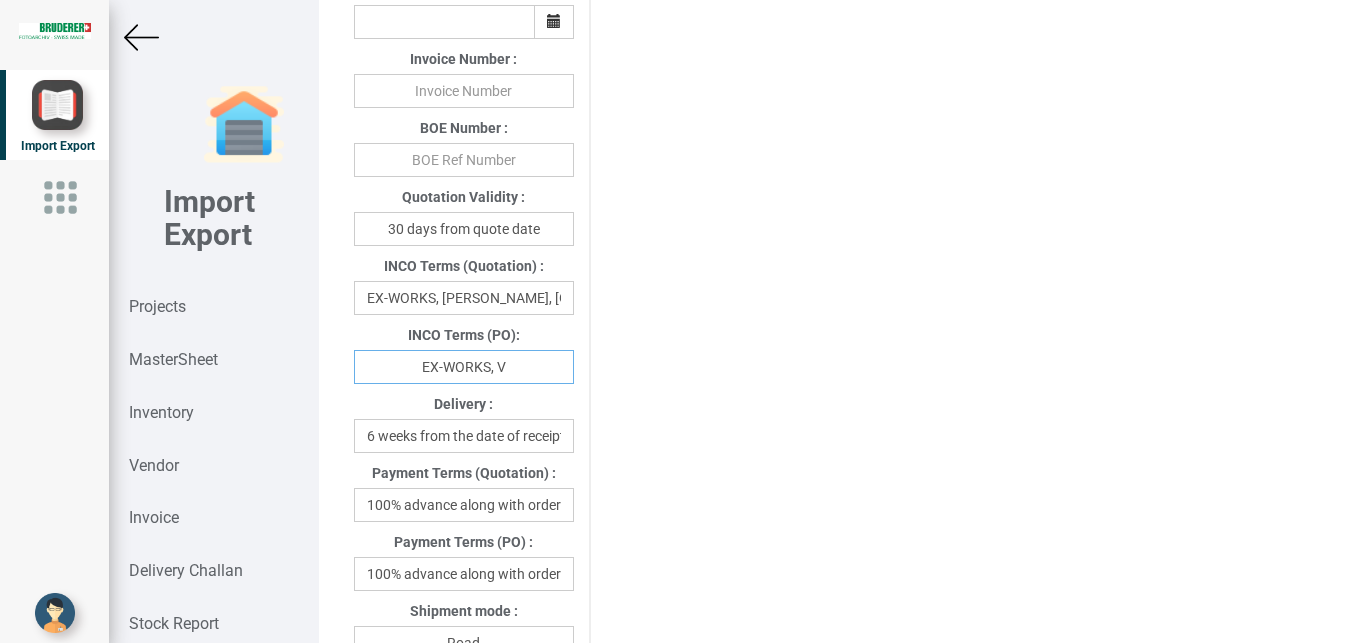 scroll, scrollTop: 0, scrollLeft: 0, axis: both 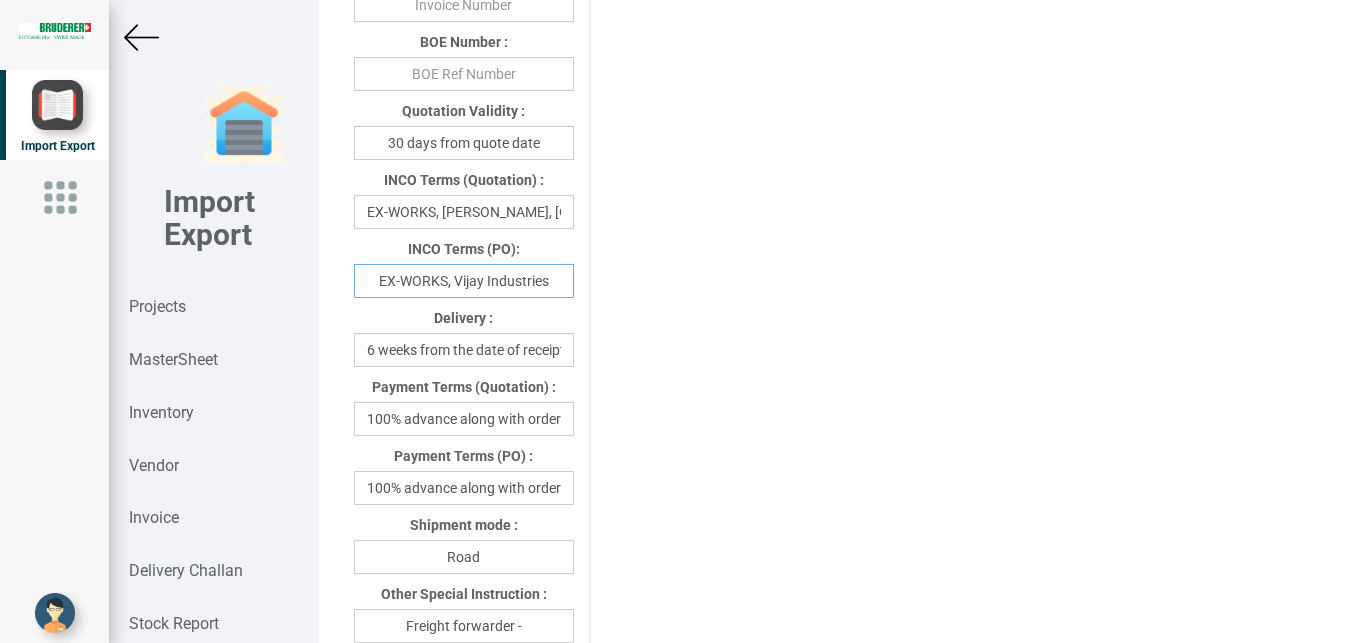 type on "EX-WORKS, Vijay Industries" 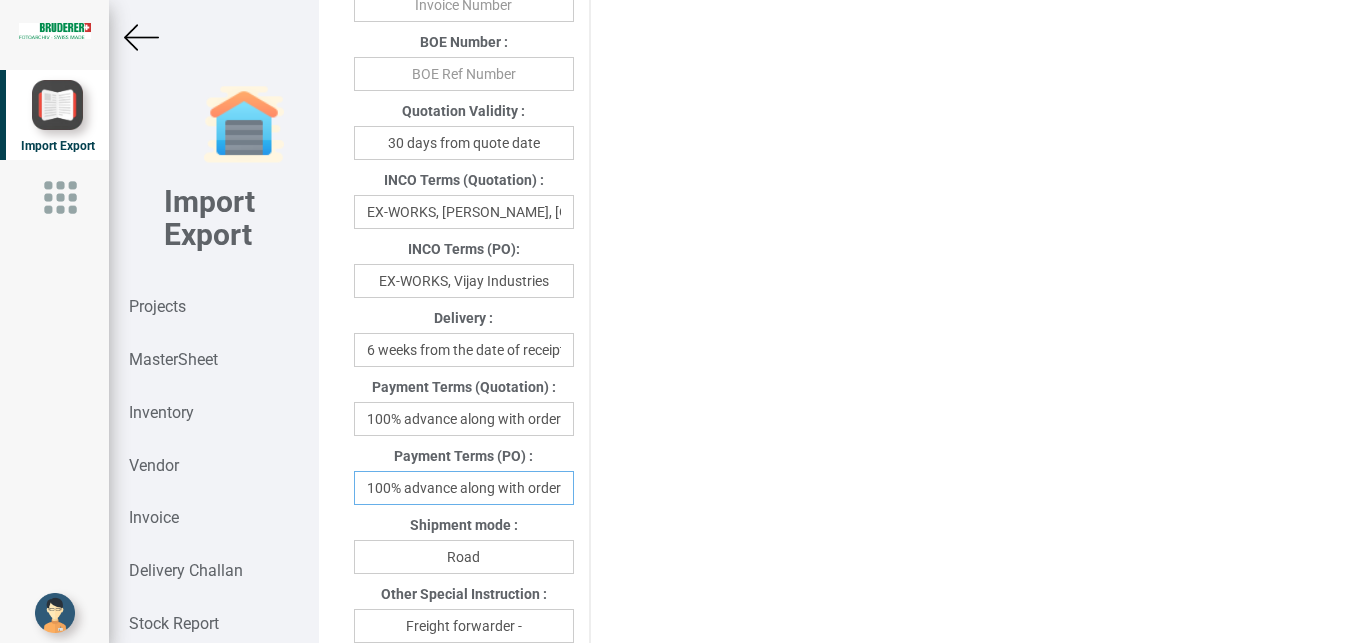 drag, startPoint x: 366, startPoint y: 491, endPoint x: 637, endPoint y: 491, distance: 271 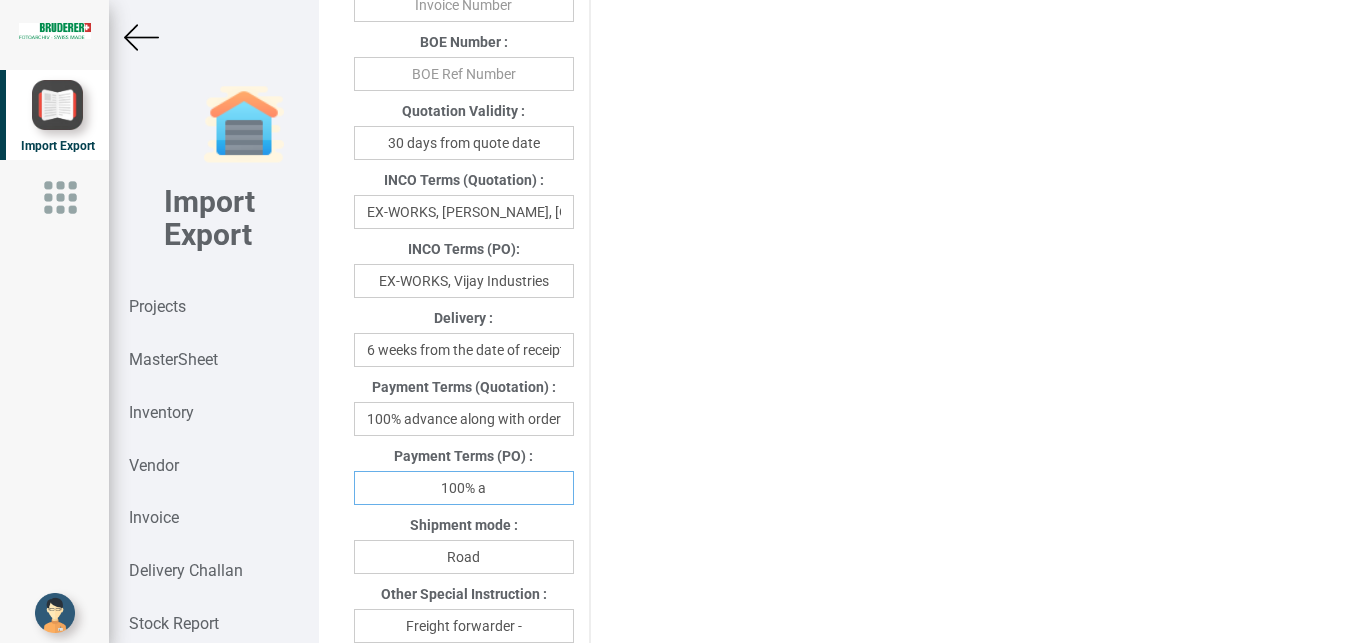 scroll, scrollTop: 0, scrollLeft: 0, axis: both 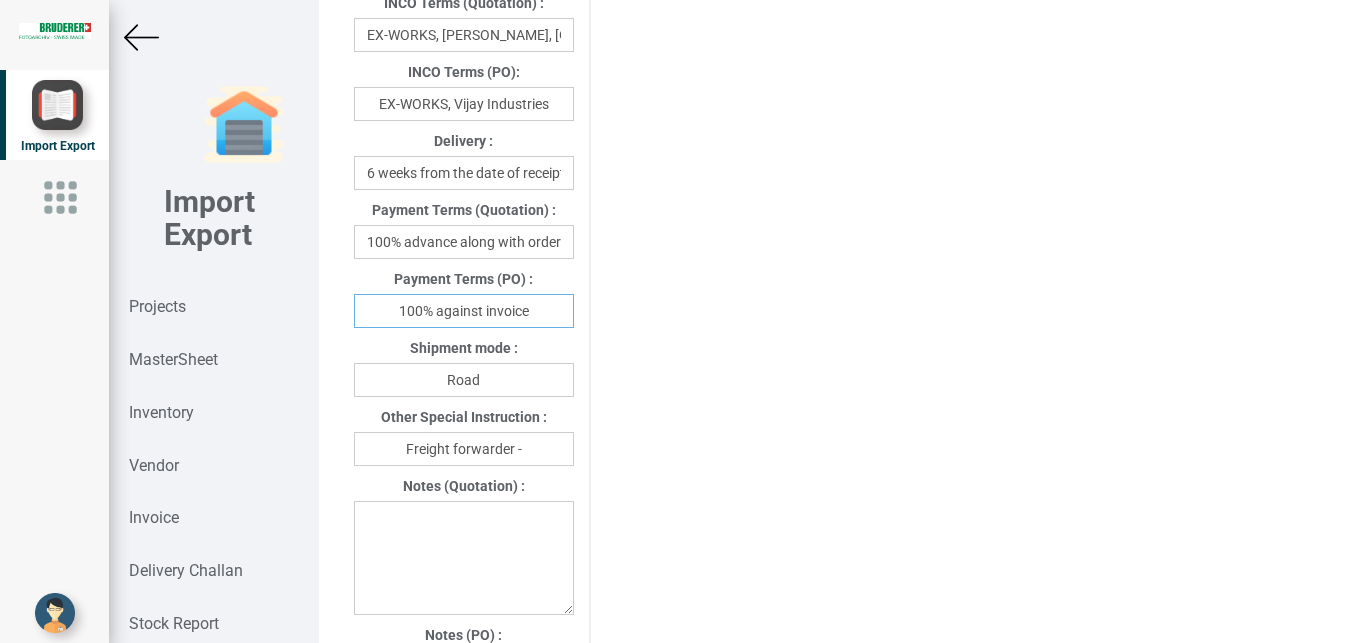 type on "100% against invoice" 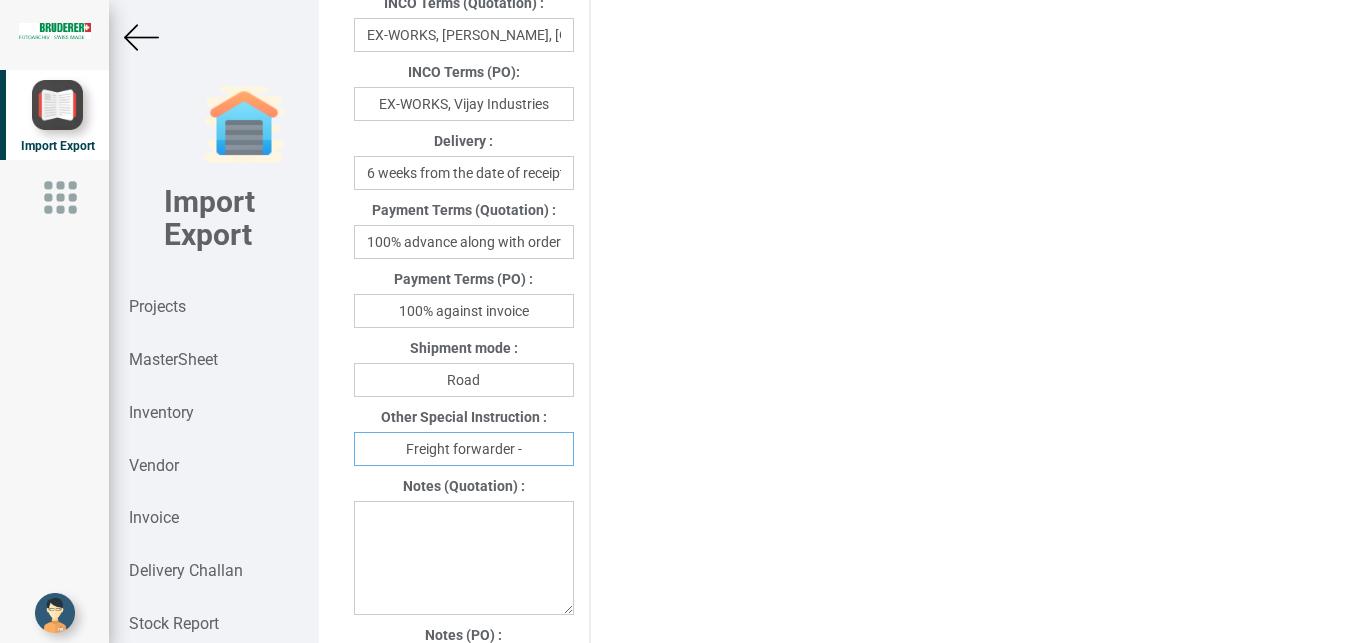 click on "Freight forwarder -" at bounding box center (464, 449) 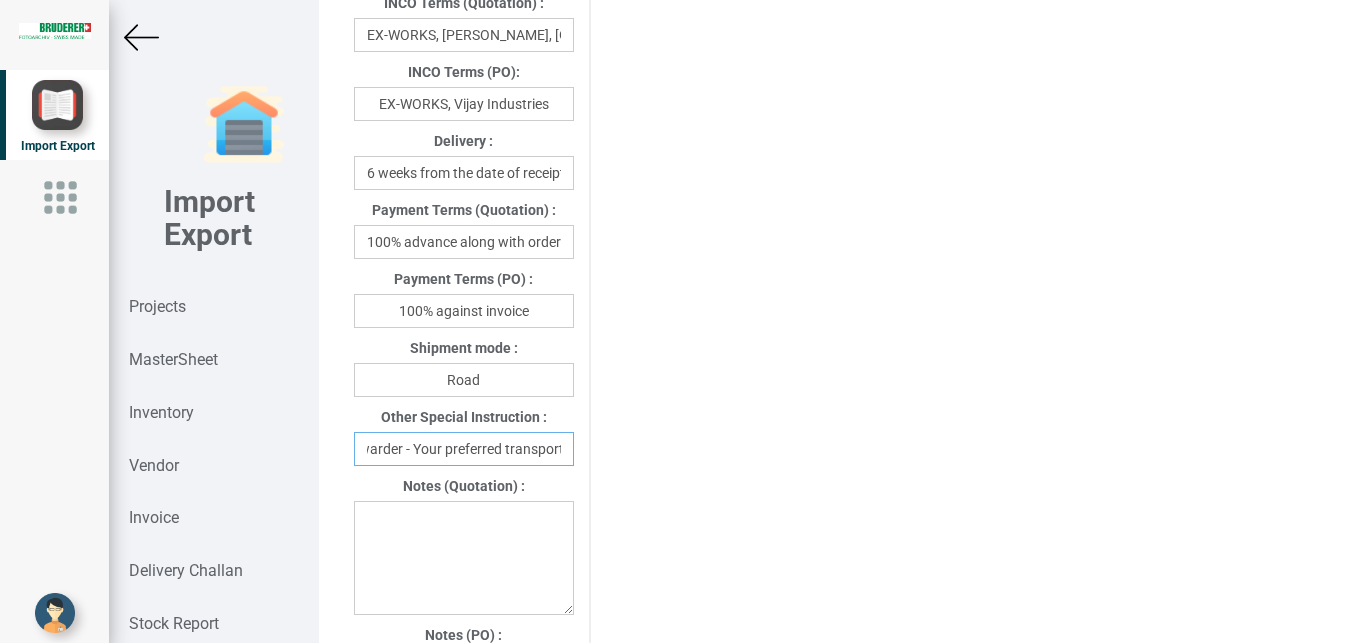 scroll, scrollTop: 0, scrollLeft: 78, axis: horizontal 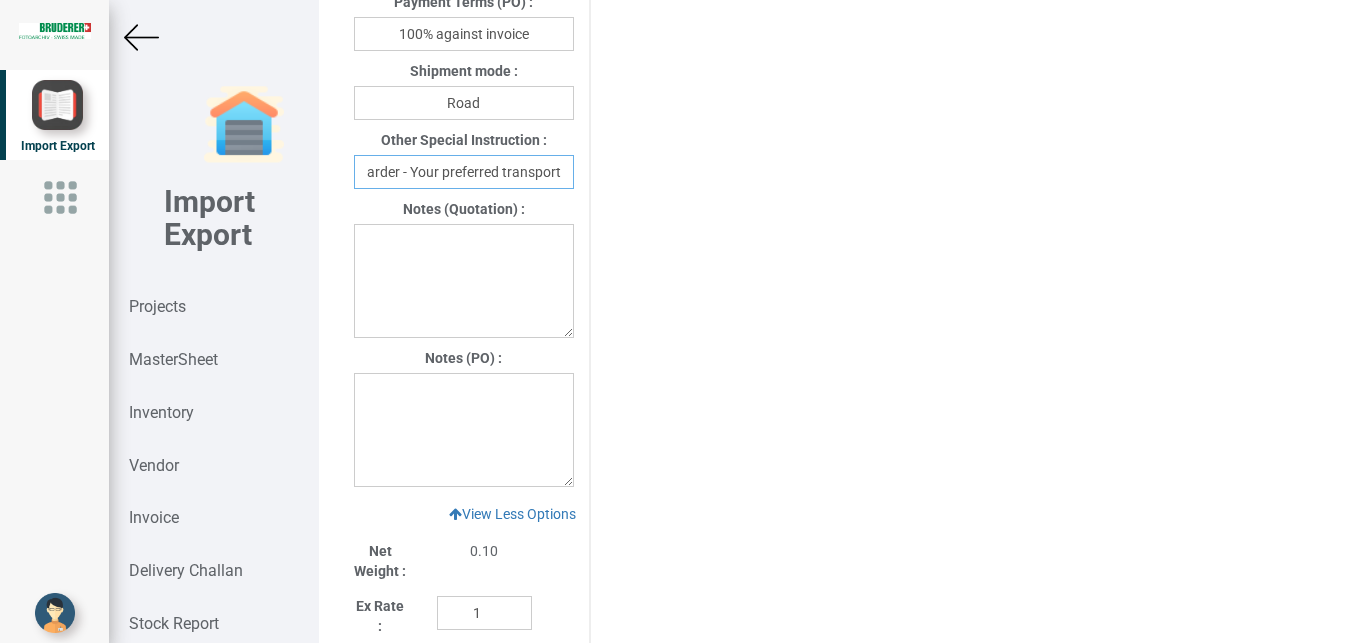 type on "Freight forwarder - Your preferred transport" 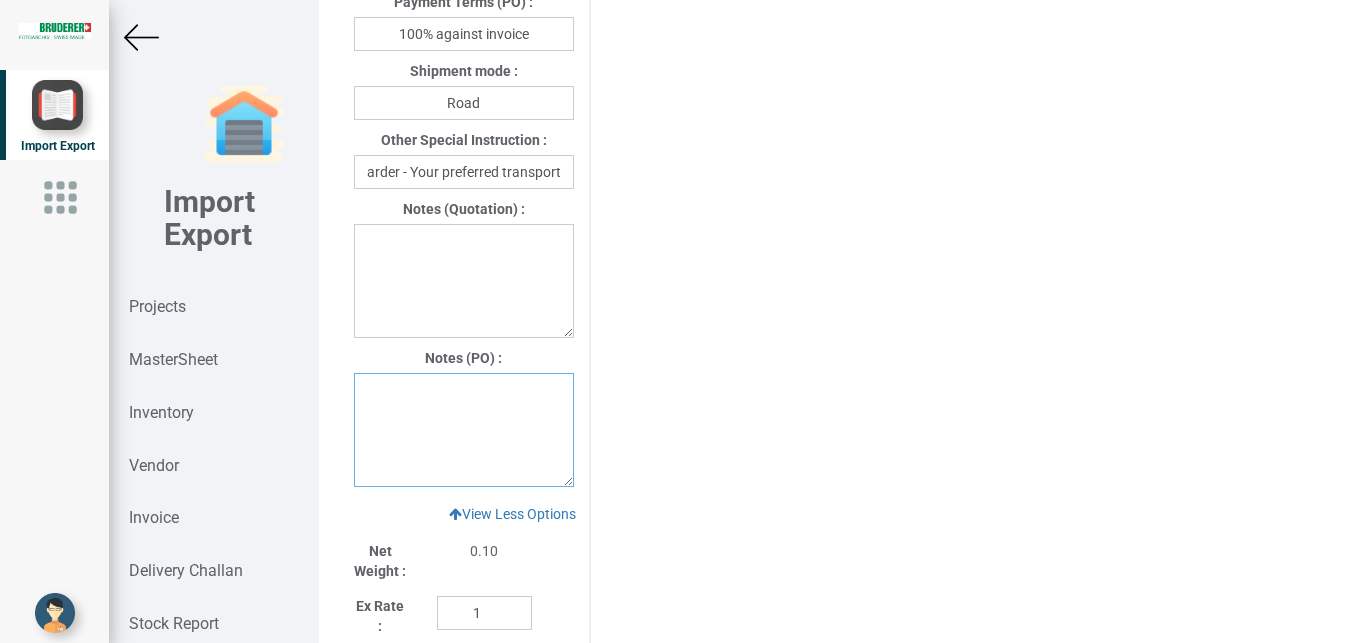 drag, startPoint x: 387, startPoint y: 409, endPoint x: 445, endPoint y: 407, distance: 58.034473 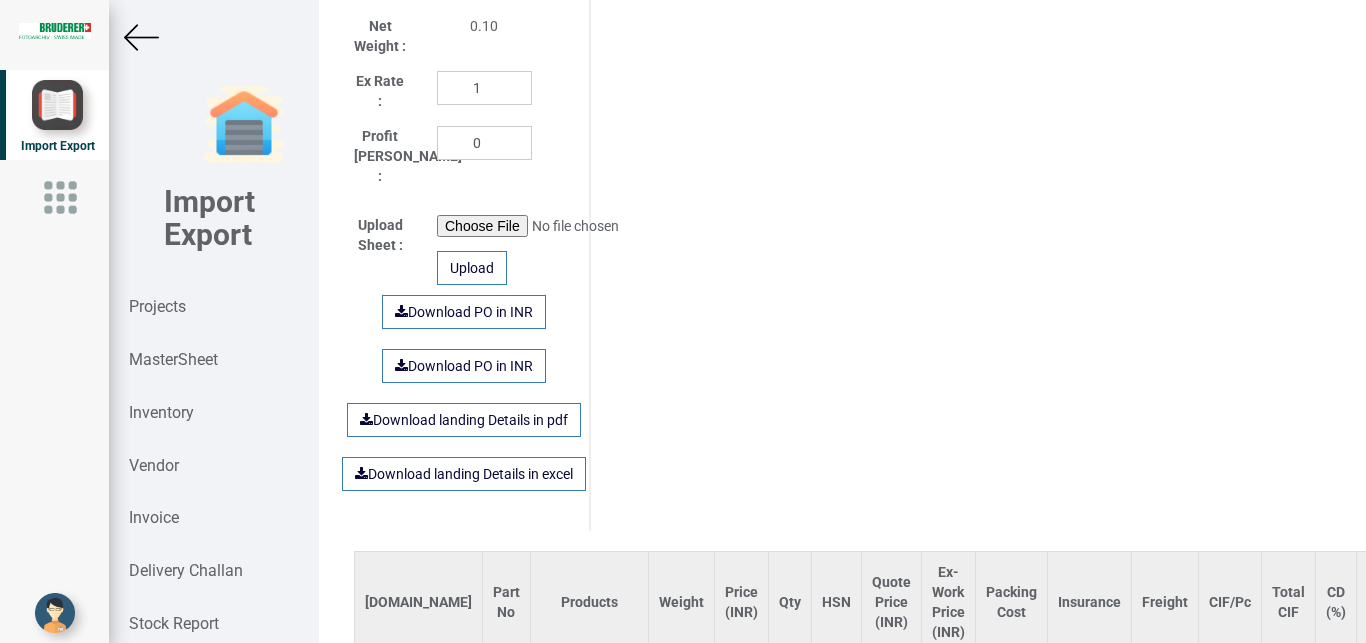 scroll, scrollTop: 1983, scrollLeft: 0, axis: vertical 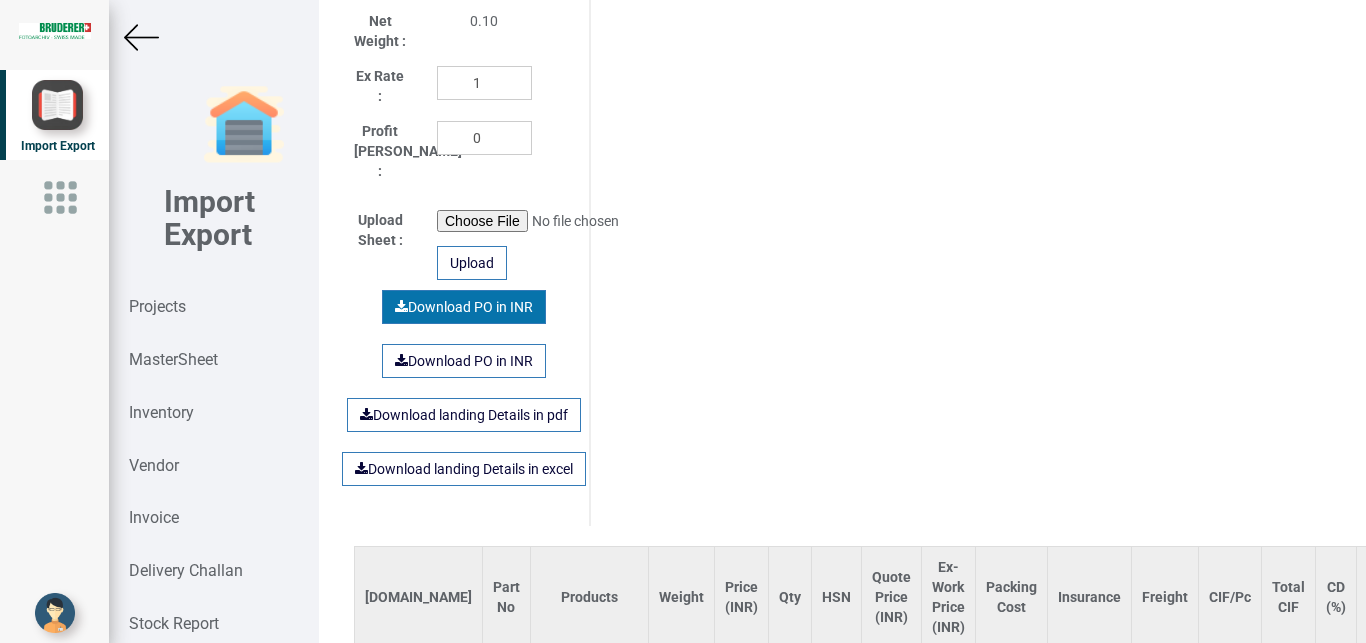 type on "1. GST- Extra as per actual" 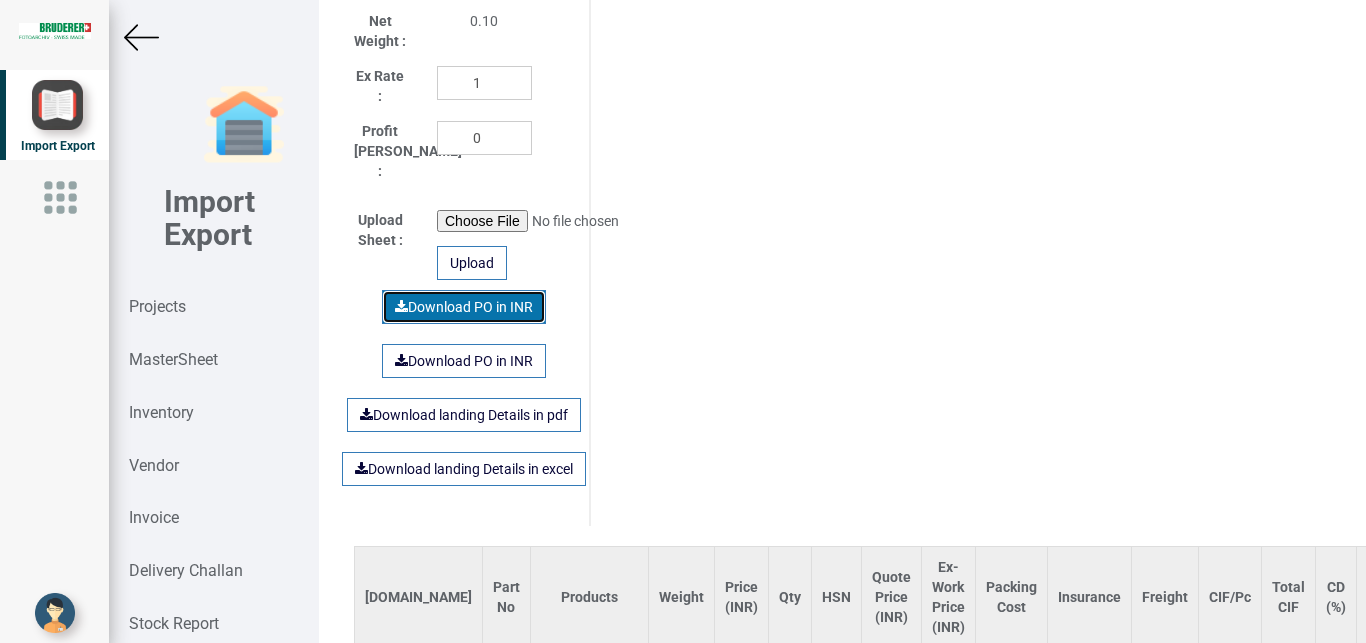 click on "Download PO in INR" at bounding box center [464, 307] 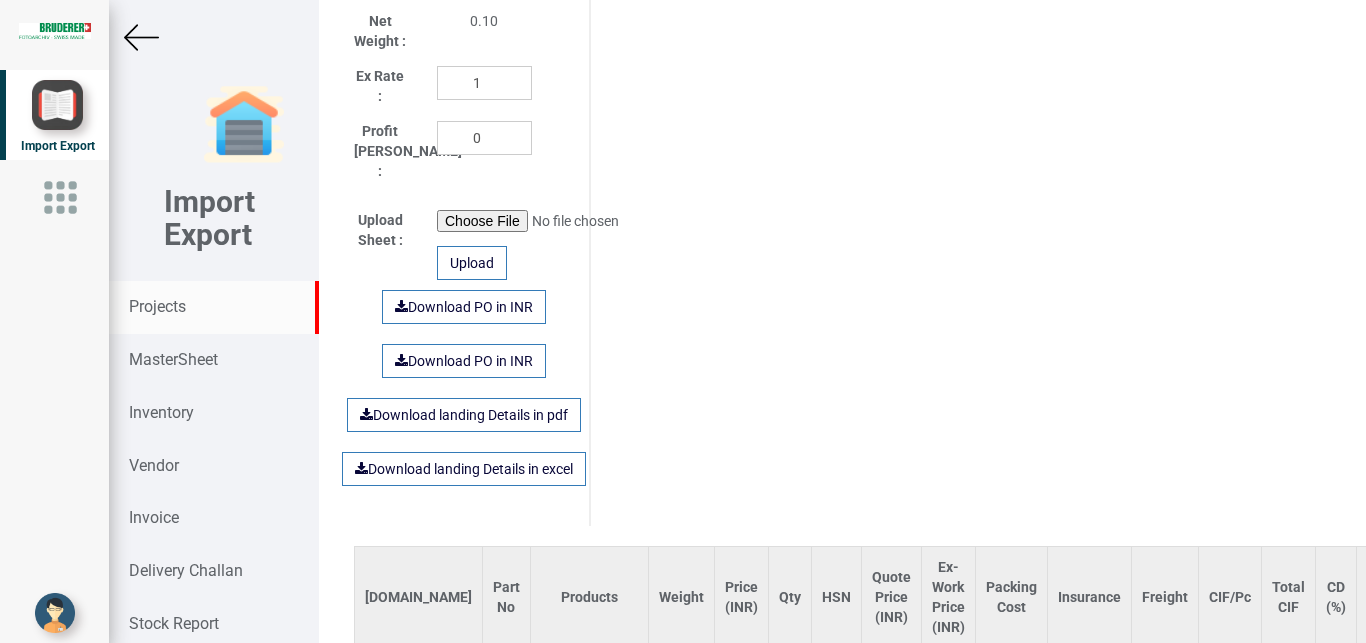 click on "Projects" at bounding box center [157, 306] 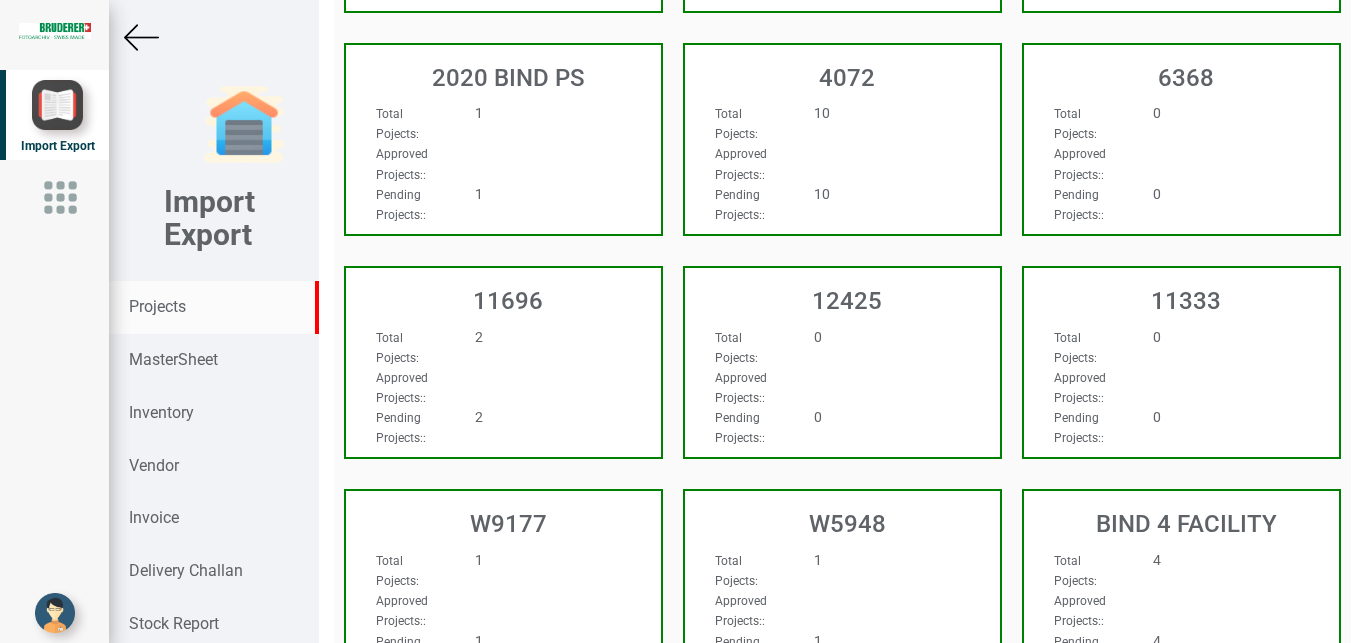 scroll, scrollTop: 1983, scrollLeft: 0, axis: vertical 